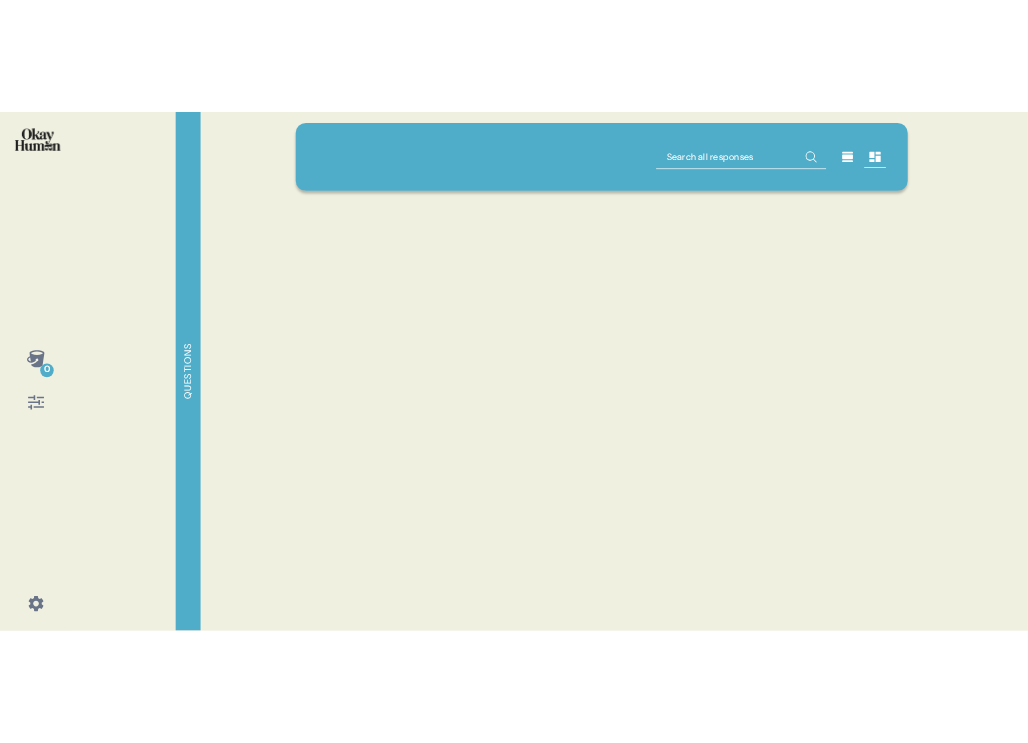 scroll, scrollTop: 0, scrollLeft: 0, axis: both 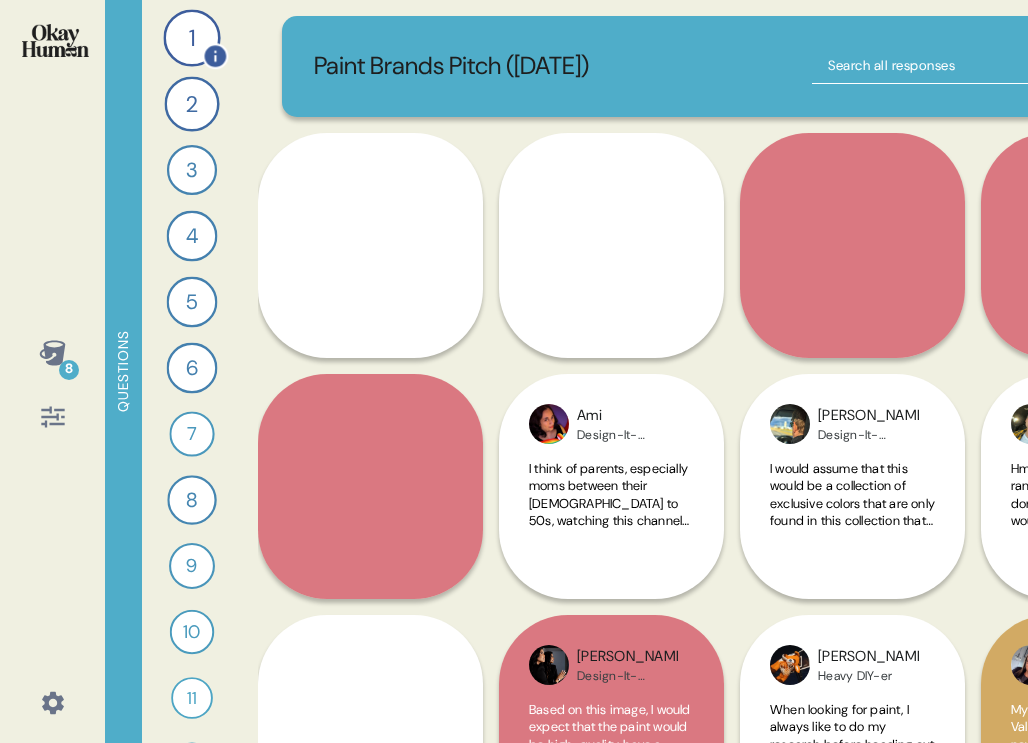 click on "1" at bounding box center [191, 37] 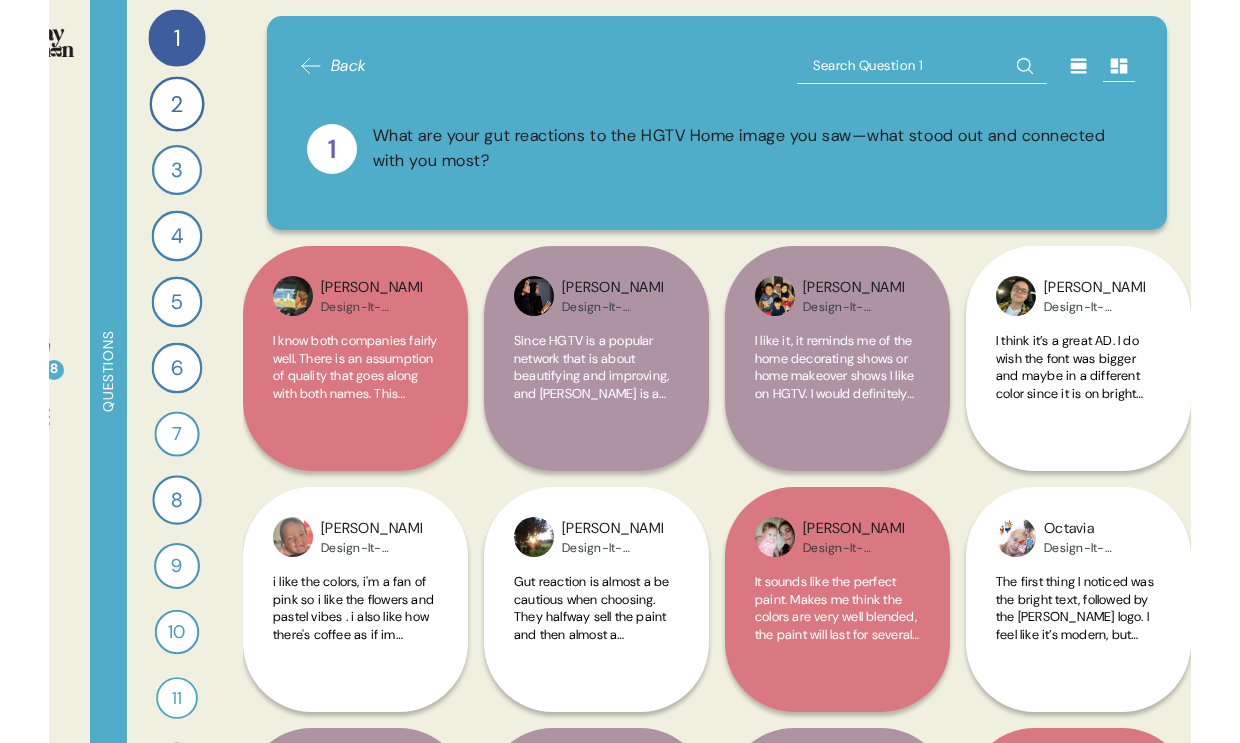 scroll, scrollTop: 0, scrollLeft: 0, axis: both 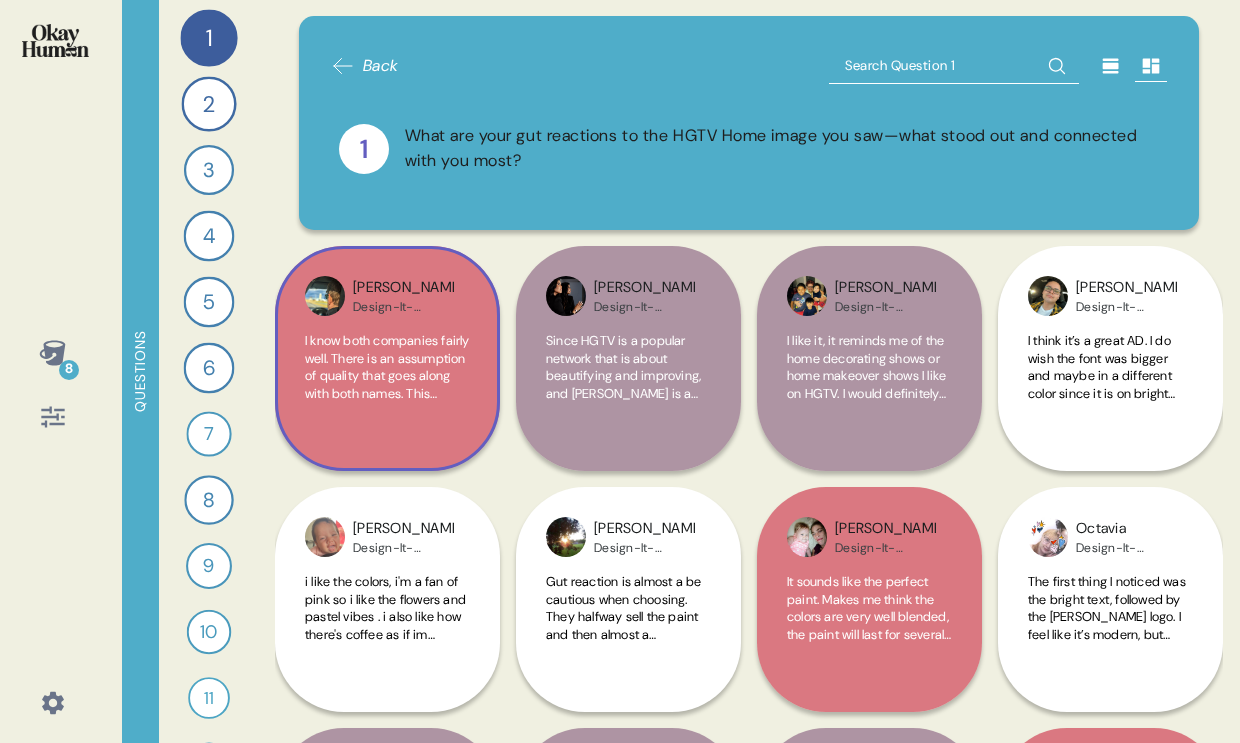 click on "I know both companies fairly well. There is an assumption of quality that goes along with both names. This partnership sounds like it will deliver fresh, attractive colors in paints that are of a great quality." at bounding box center (387, 402) 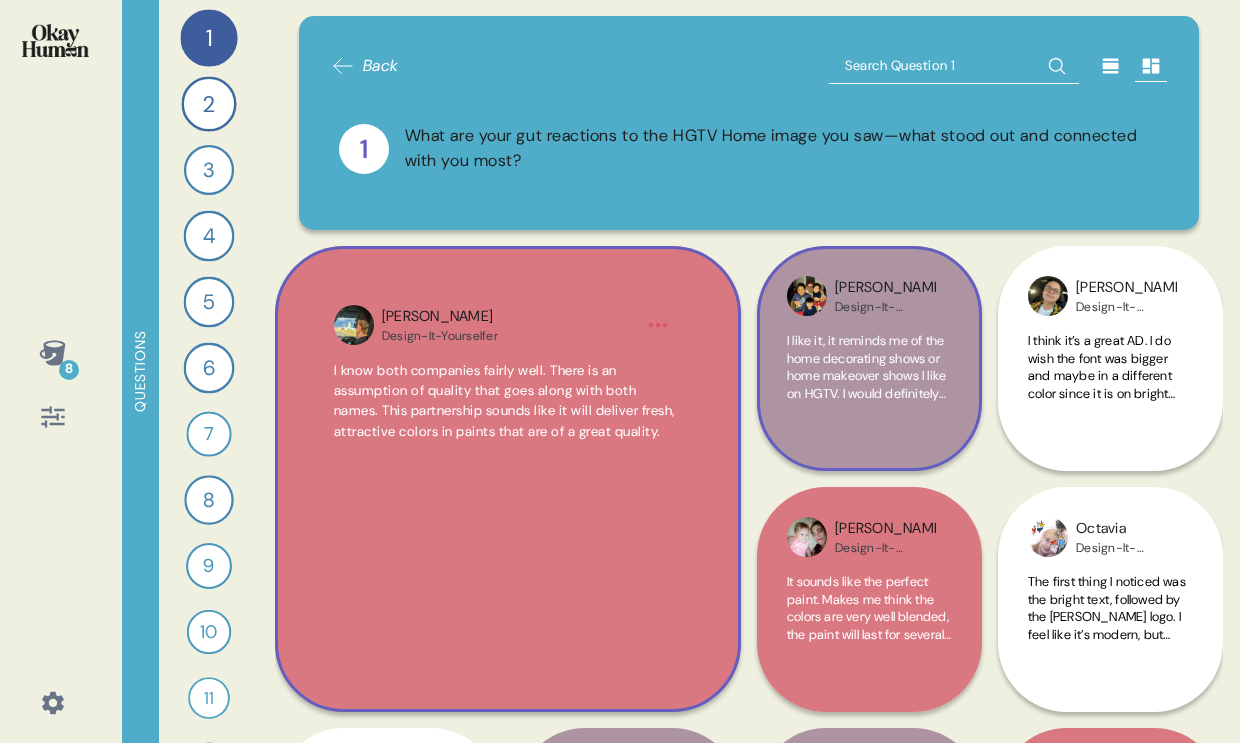 click on "I like it, it reminds me of the home decorating shows or home makeover shows I like on HGTV. I   would definitely buy their paint, HGTV has some good shows and I believe they would have some quality paint" at bounding box center (866, 402) 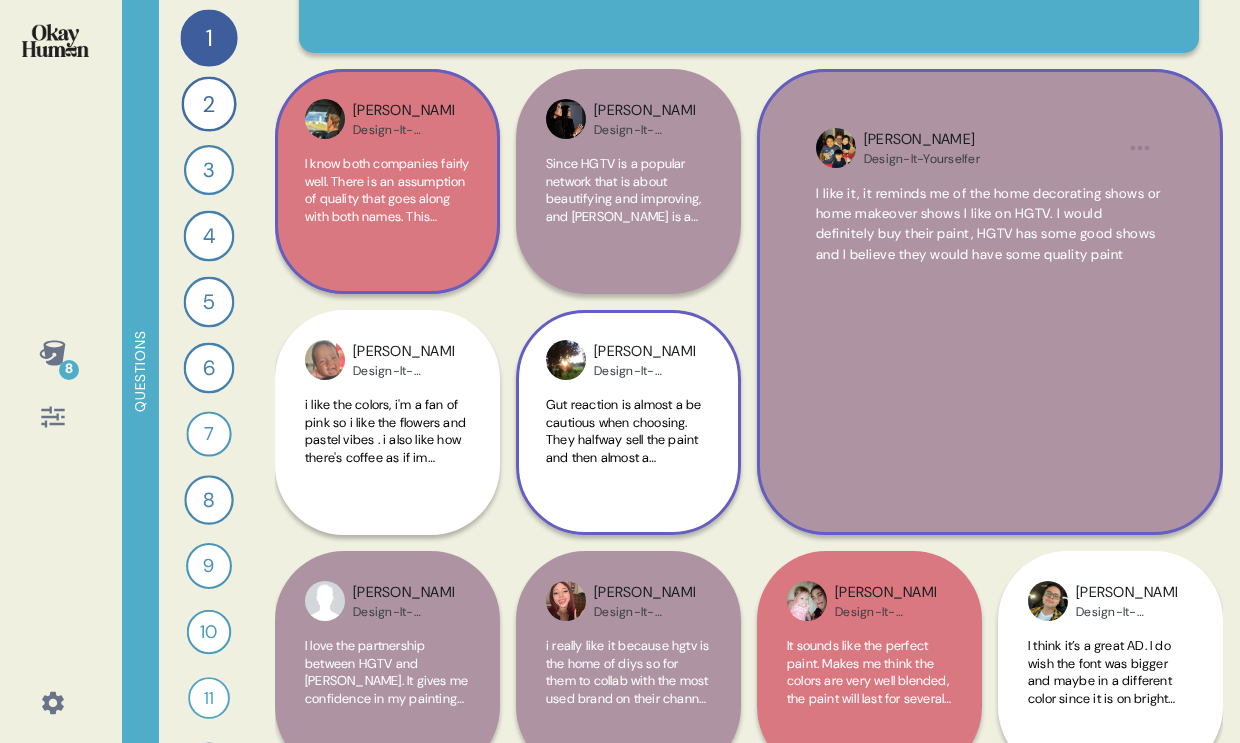 scroll, scrollTop: 180, scrollLeft: 0, axis: vertical 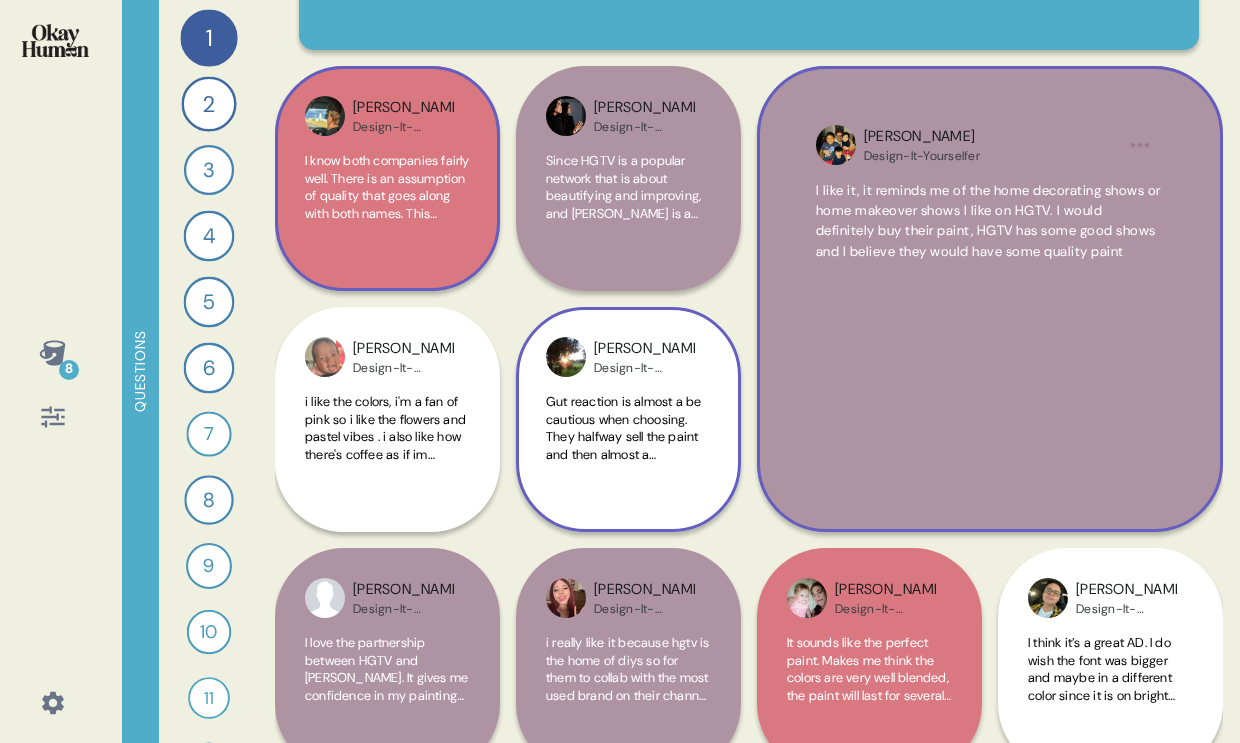 click on "Gut reaction is almost a  be cautious when choosing. They halfway sell the paint and then almost a backpedal. Like they're trying to convince themselves about the product" at bounding box center (628, 439) 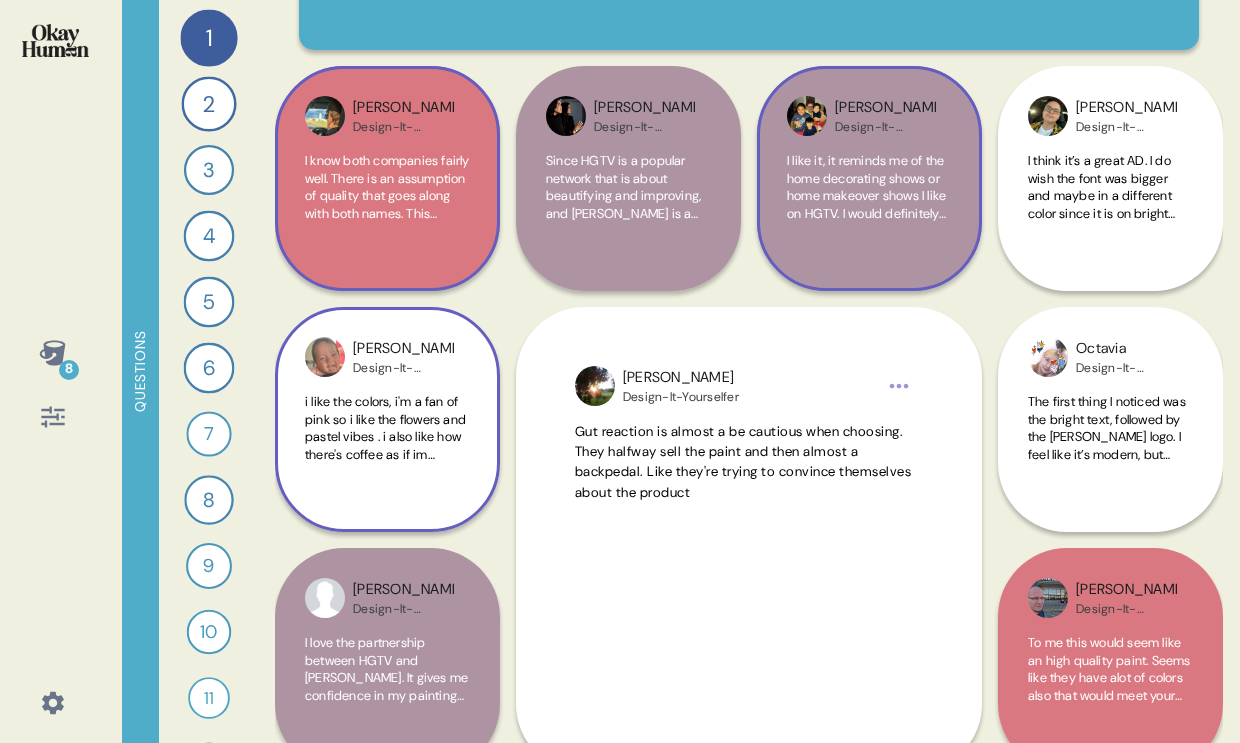 click on "i like the colors, i'm a fan of pink so i like the flowers and pastel vibes . i also like how there's coffee as if im looking at someone currently paintings floor or table" at bounding box center (385, 454) 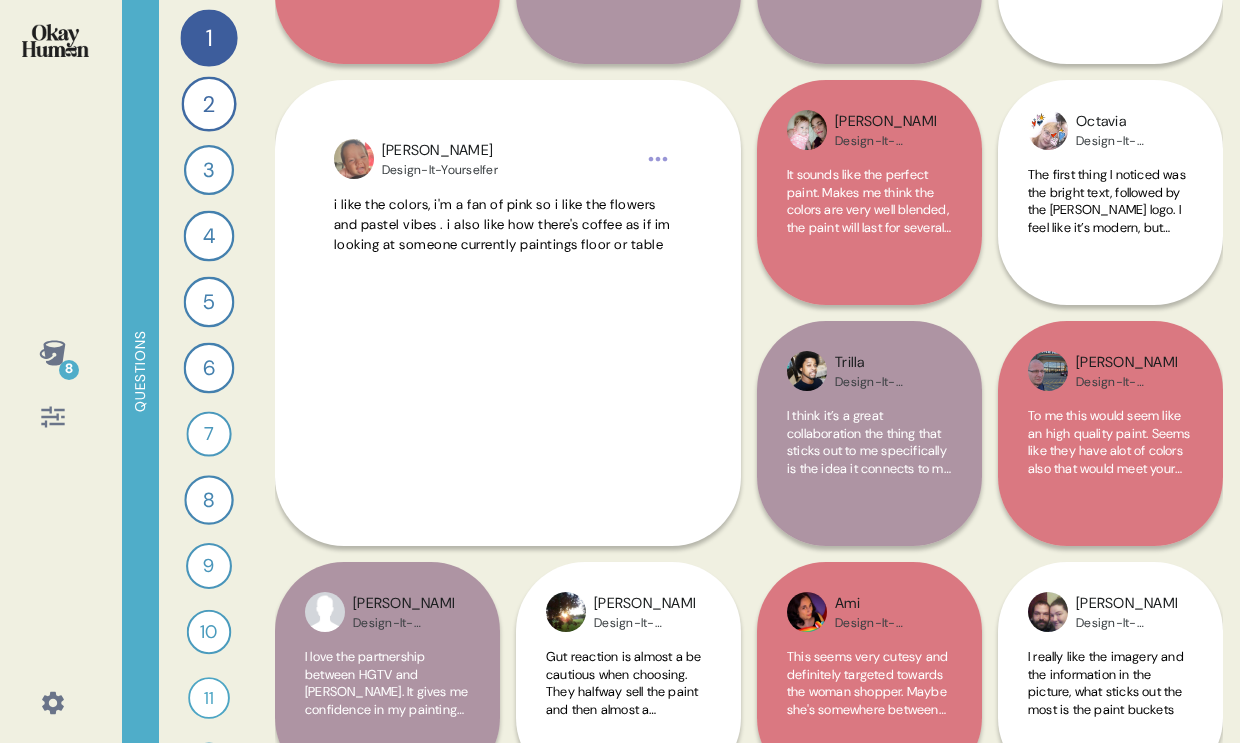 scroll, scrollTop: 411, scrollLeft: 0, axis: vertical 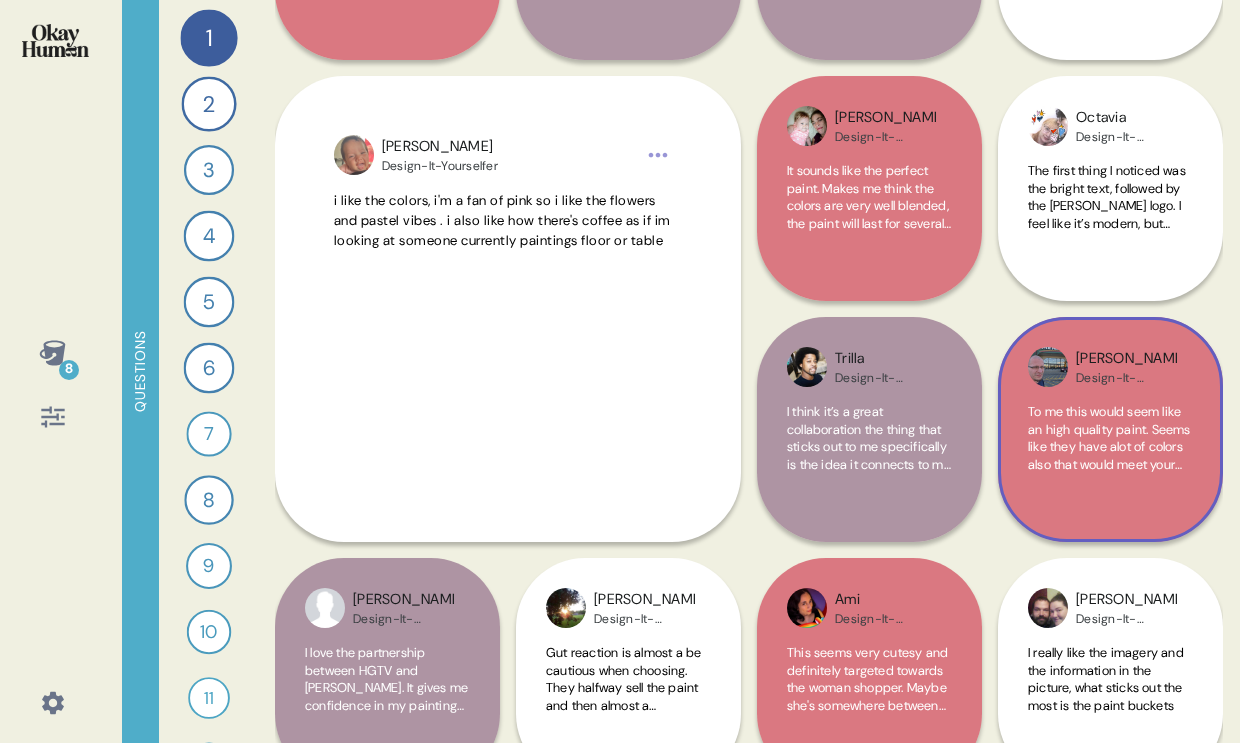 click on "To me this would seem like an high quality paint.  Seems like they have alot of colors also that would meet your painting needs" at bounding box center [1109, 446] 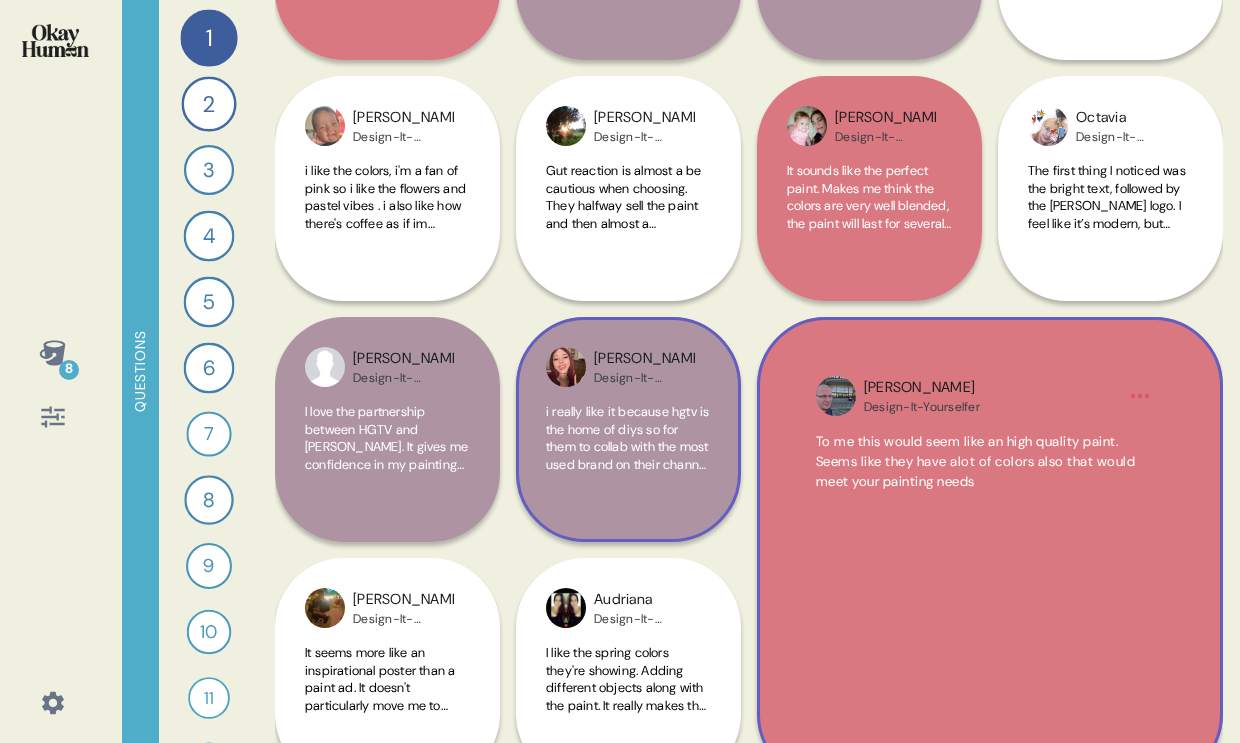click on "i really like it because hgtv is the home of diys so for them to collab with the most used brand on their channel is really
smart and cool" at bounding box center (627, 446) 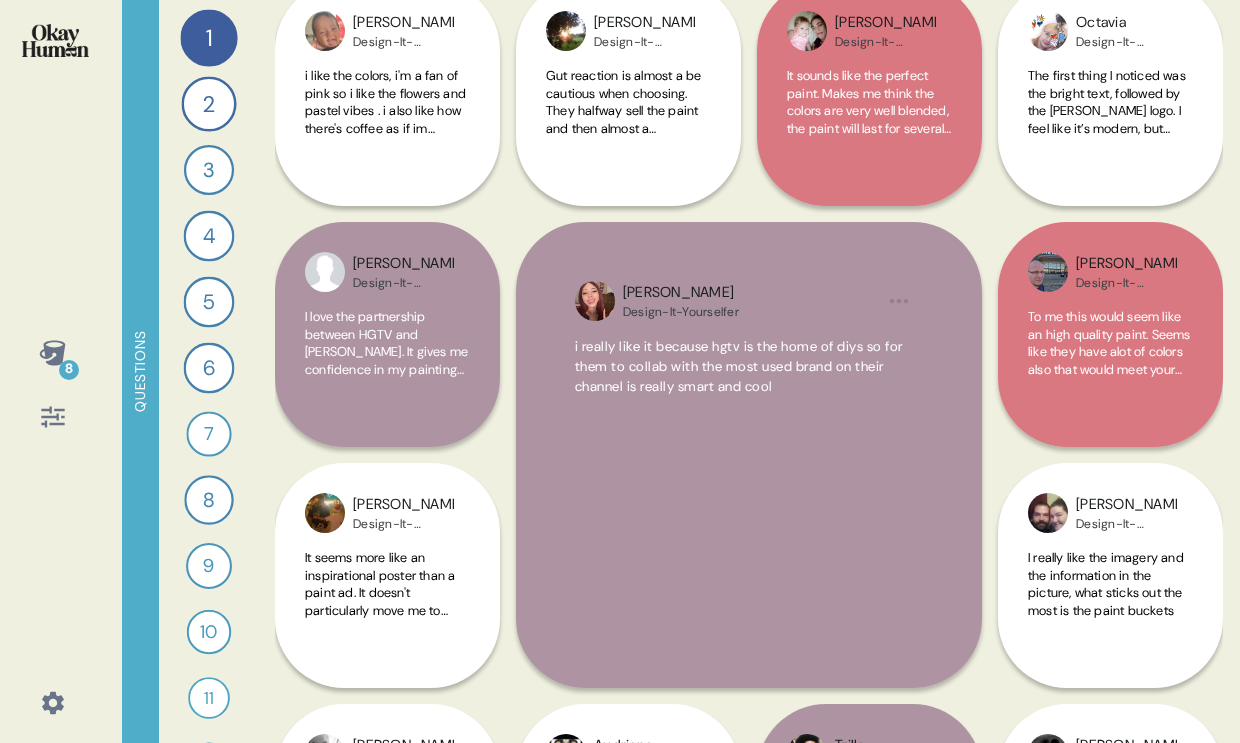 scroll, scrollTop: 507, scrollLeft: 0, axis: vertical 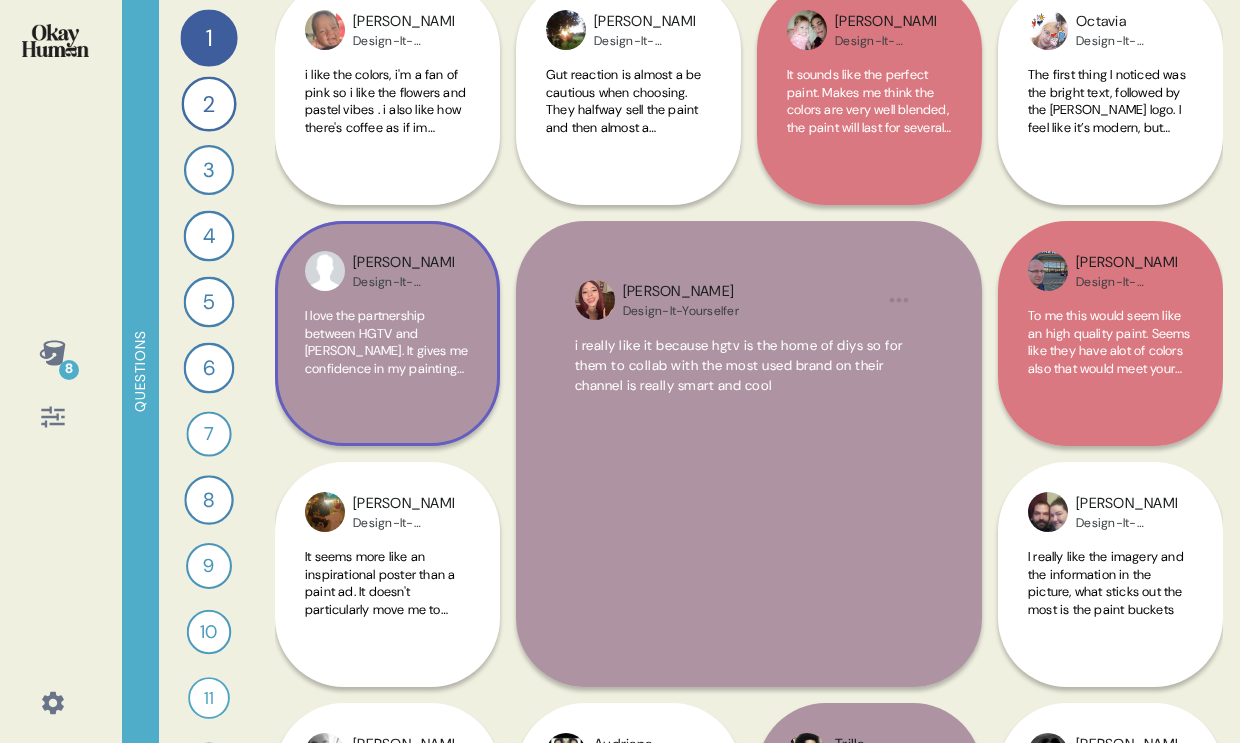 click on "I love the partnership between HGTV and [PERSON_NAME].  It gives me confidence in my painting projects to produce high quality results." at bounding box center [386, 359] 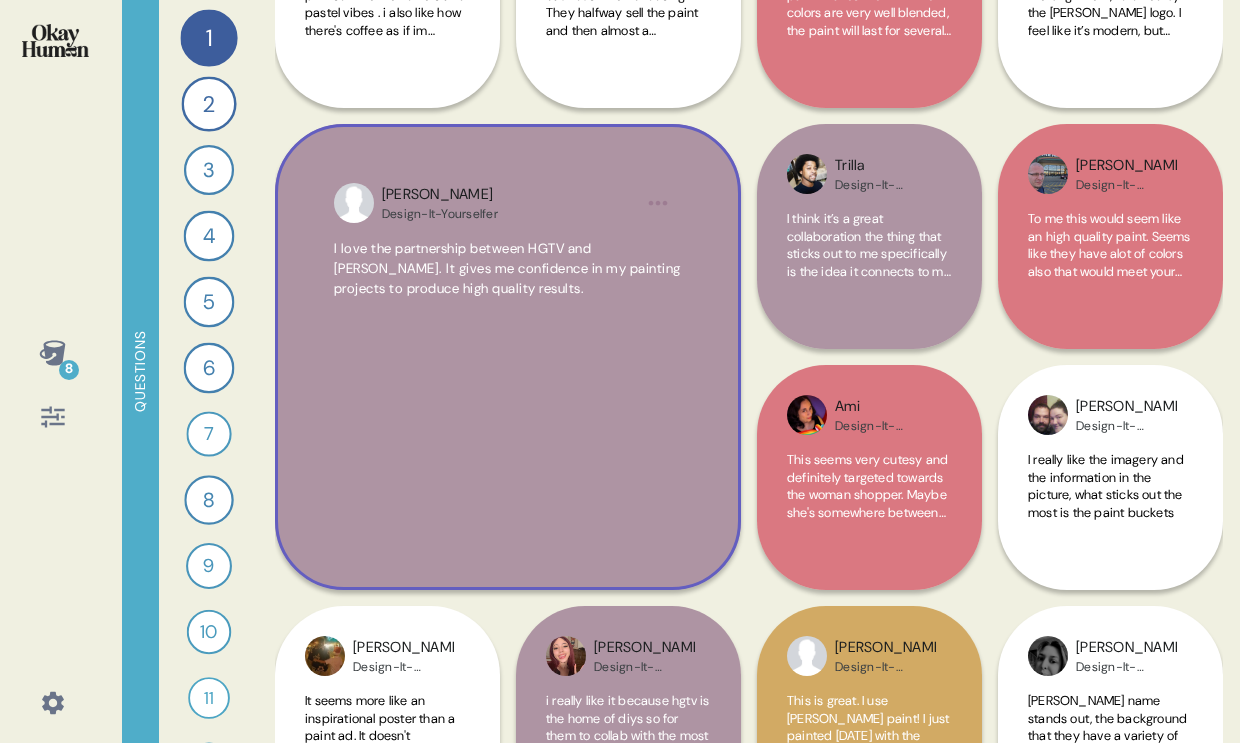 scroll, scrollTop: 629, scrollLeft: 0, axis: vertical 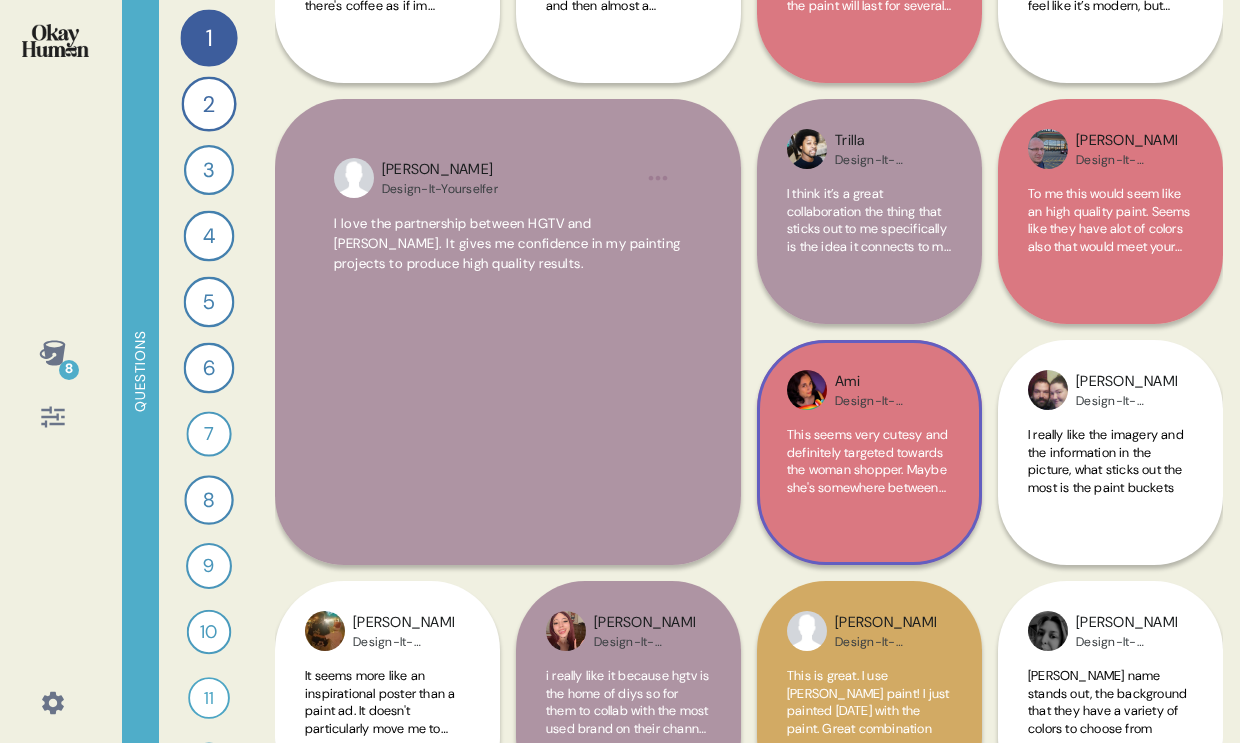 click on "This seems very cutesy and definitely targeted towards the woman shopper. Maybe she's somewhere between age 22 and 45" at bounding box center [867, 469] 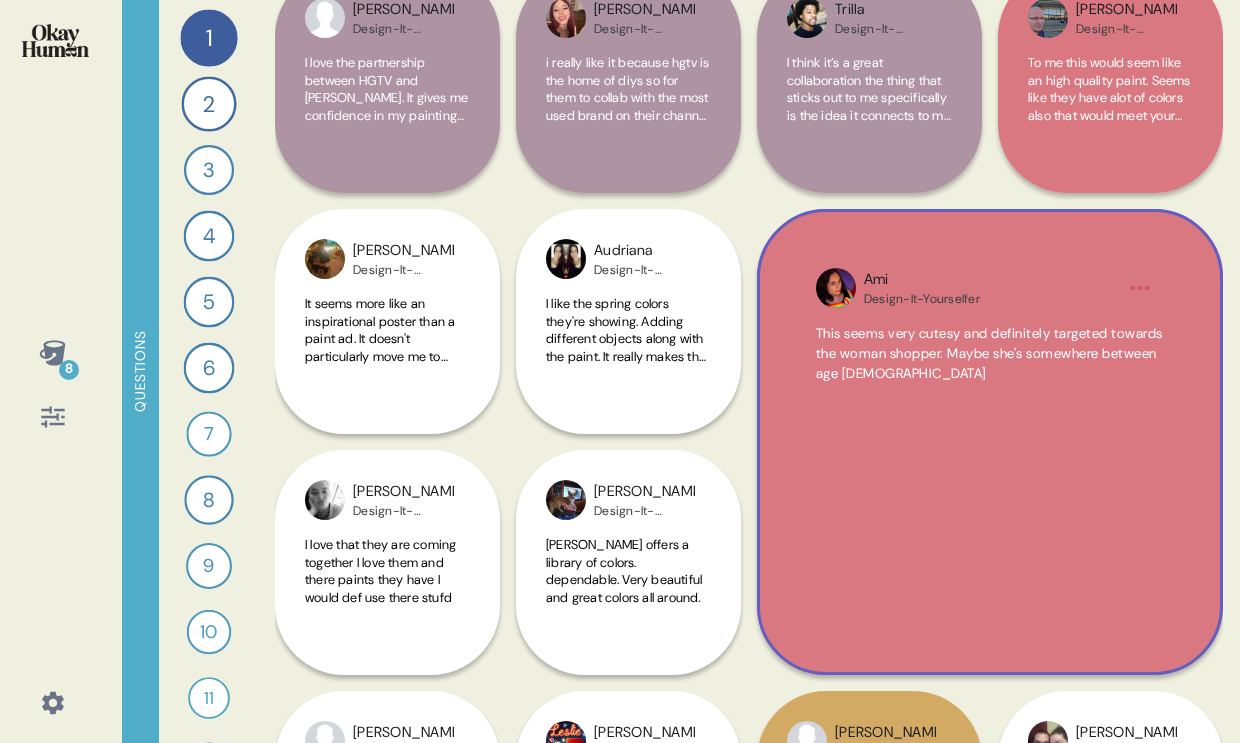 scroll, scrollTop: 764, scrollLeft: 0, axis: vertical 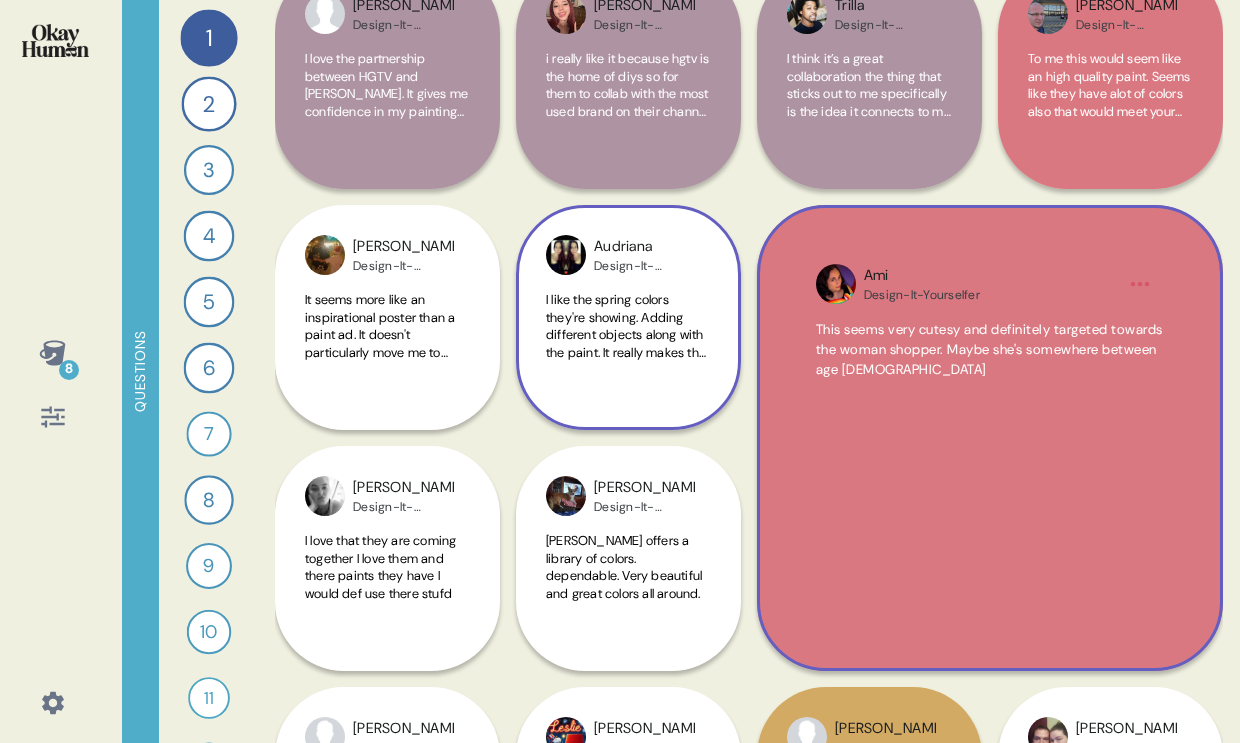 click on "I like the spring colors they're showing. Adding different objects along with the paint. It really makes the picture pop." at bounding box center (626, 334) 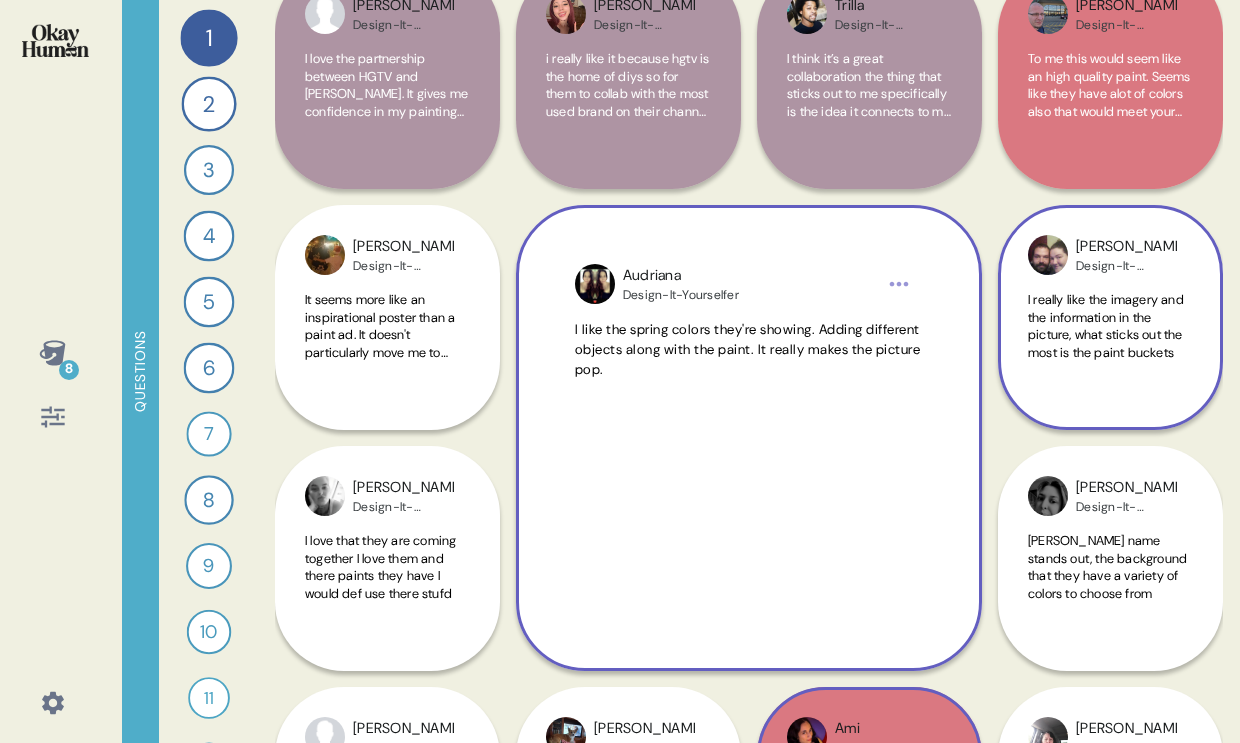 click on "I really like the imagery and the information in the picture, what sticks out the most is the paint buckets" at bounding box center (1106, 326) 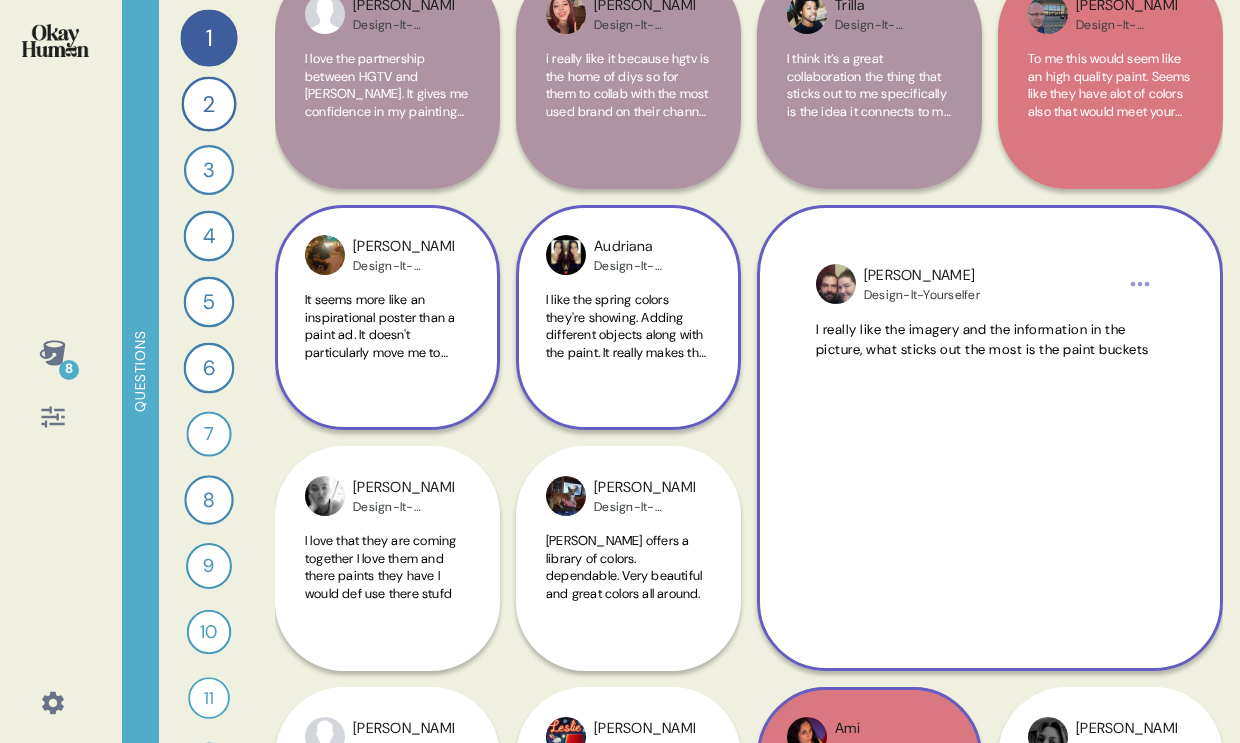 click on "It seems more like an inspirational poster than a paint ad. It doesn't particularly move me to want to explore the product." at bounding box center [386, 334] 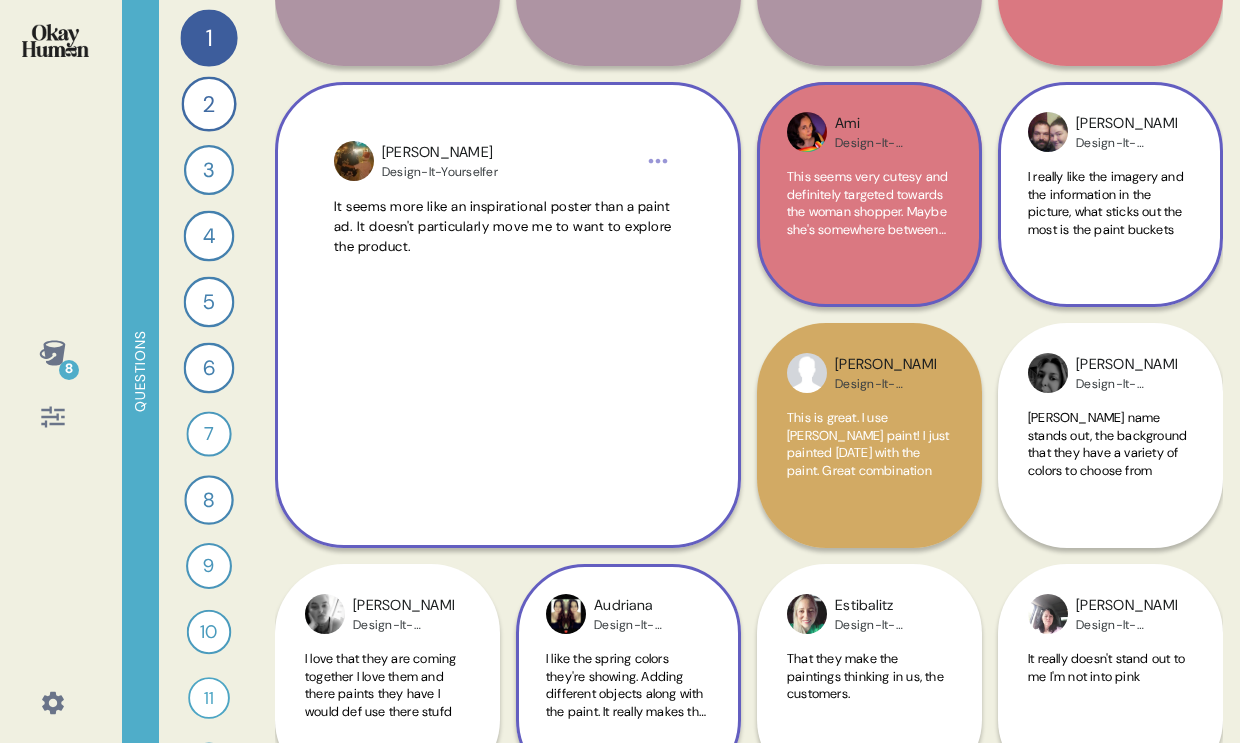 scroll, scrollTop: 917, scrollLeft: 0, axis: vertical 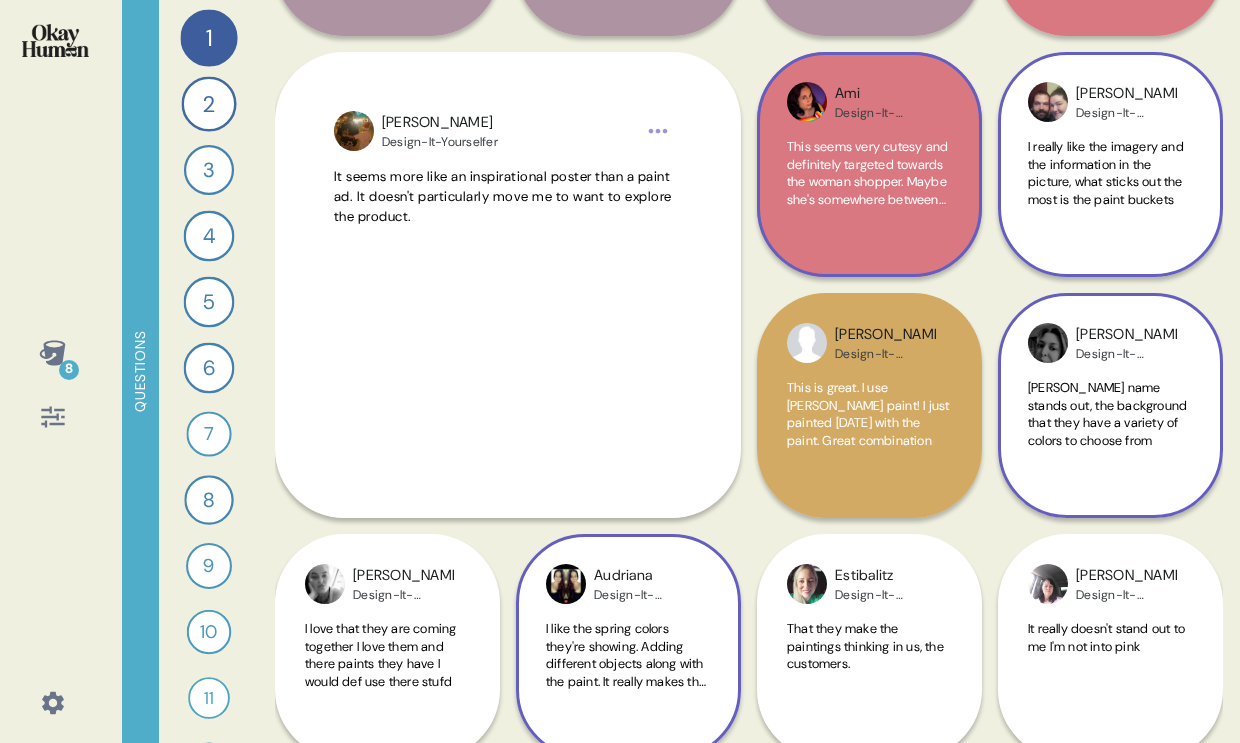 click on "Sherwin Williams name stands out, the background that they have a variety of colors to choose from" at bounding box center [1107, 414] 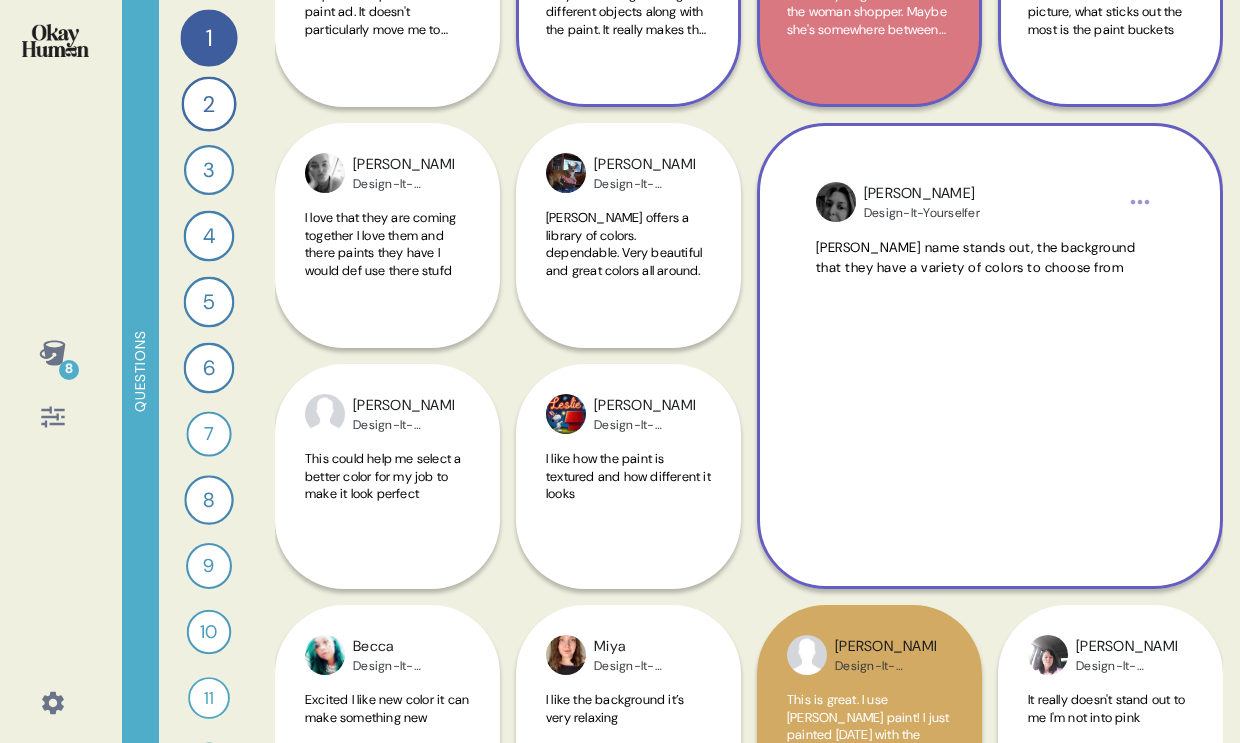 scroll, scrollTop: 1092, scrollLeft: 0, axis: vertical 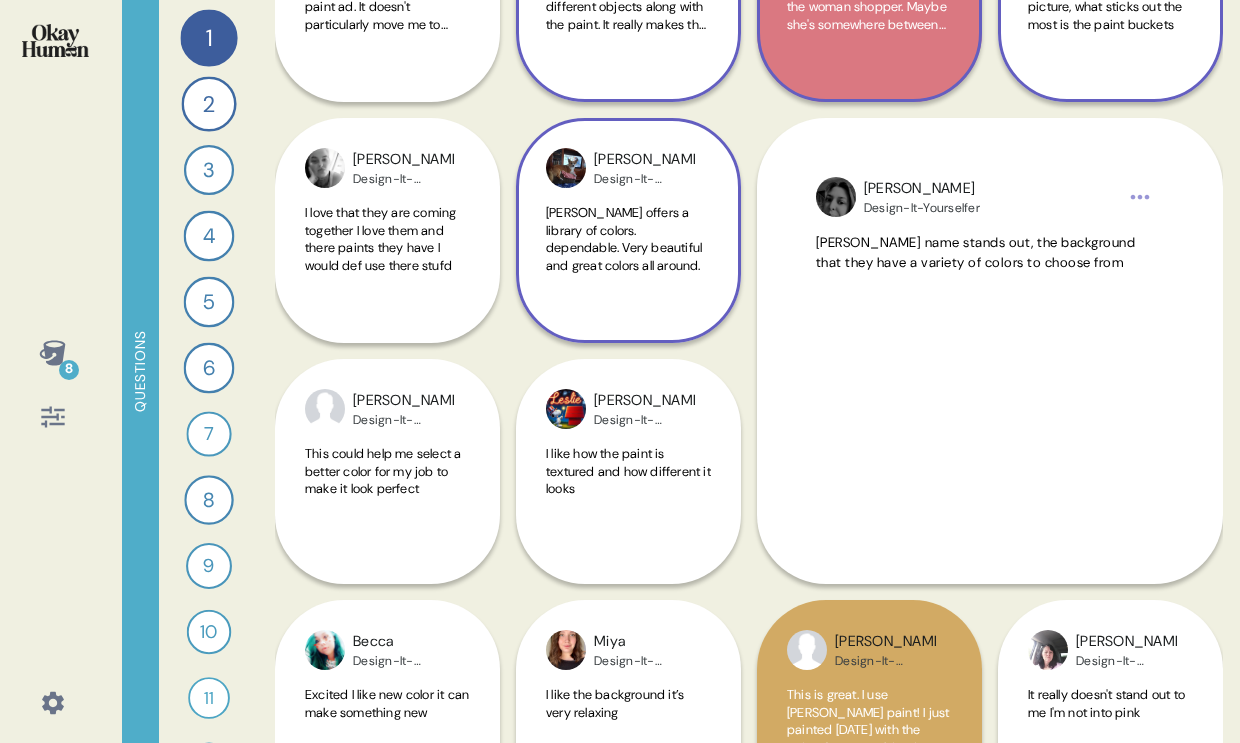 click on "Sherwin-Williams offers a library of colors. dependable.  Very beautiful and great colors all around." at bounding box center (628, 250) 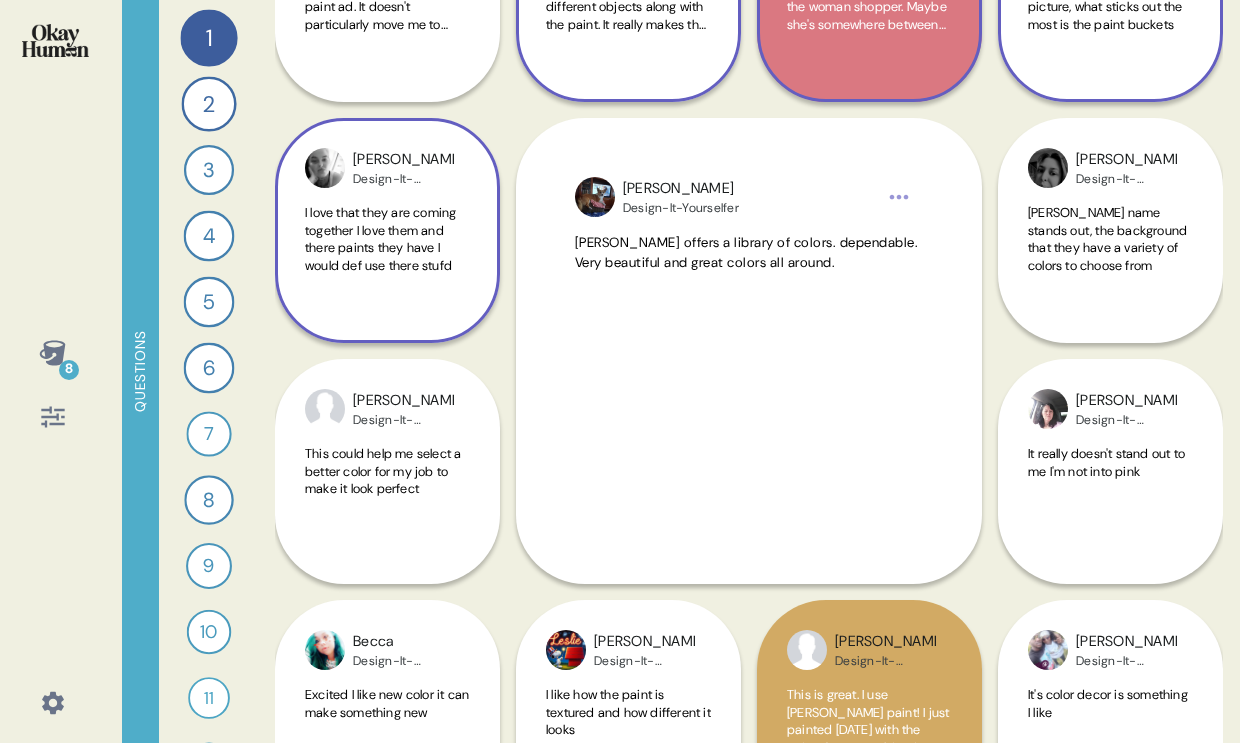 click on "I love that they are coming together I love them and there paints they have  I would def use there stufd" at bounding box center (380, 239) 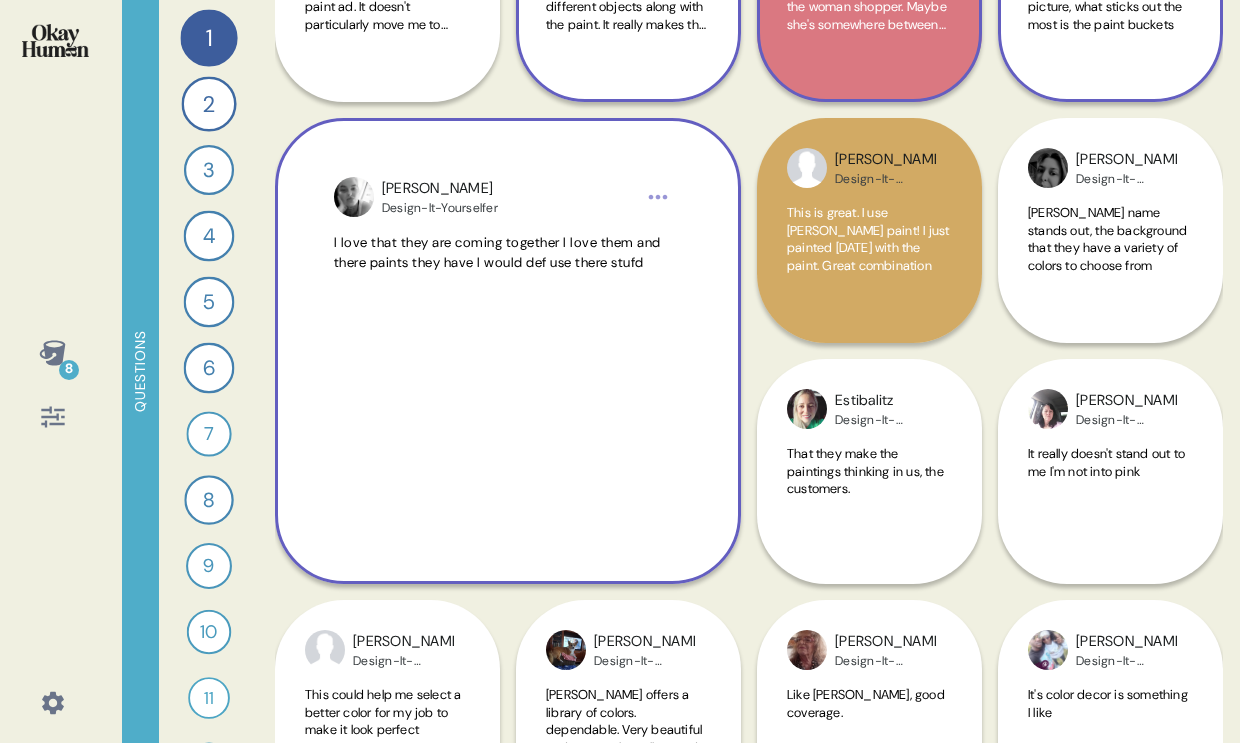 click on "Becca Design-It-Yourselfer Excited I like new color it can make something new" at bounding box center (387, 833) 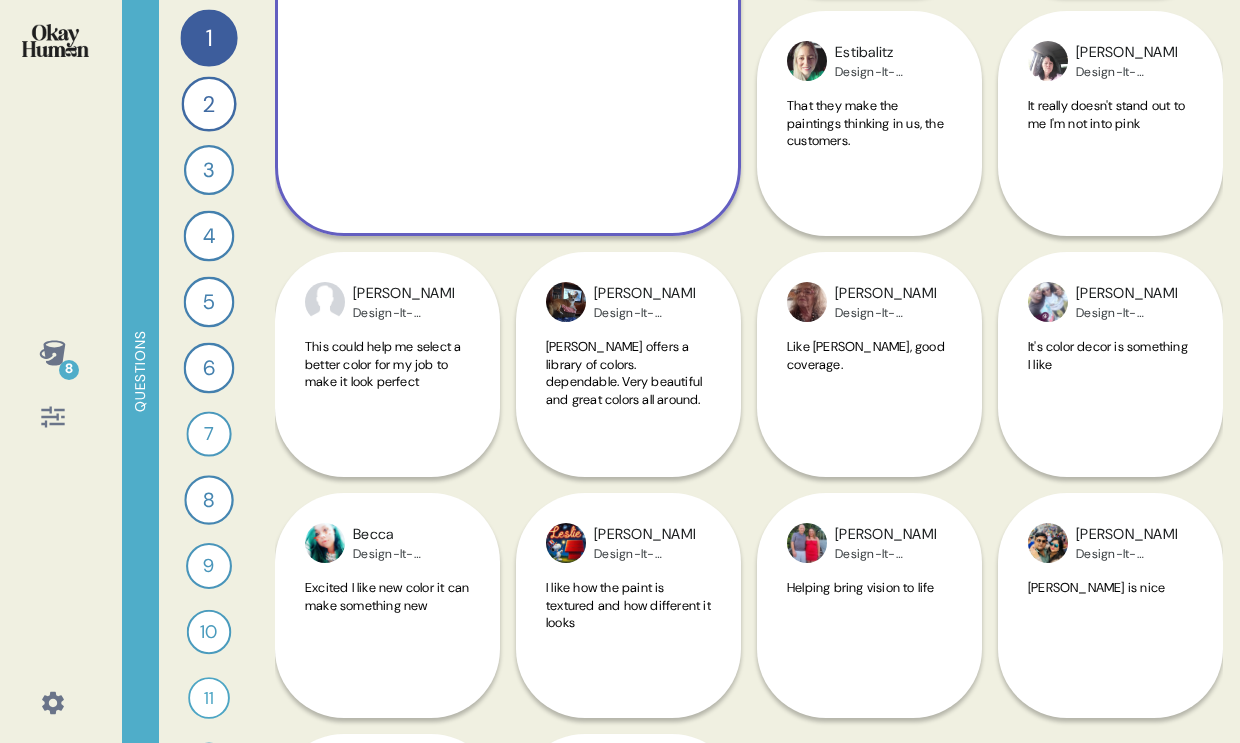 scroll, scrollTop: 1450, scrollLeft: 0, axis: vertical 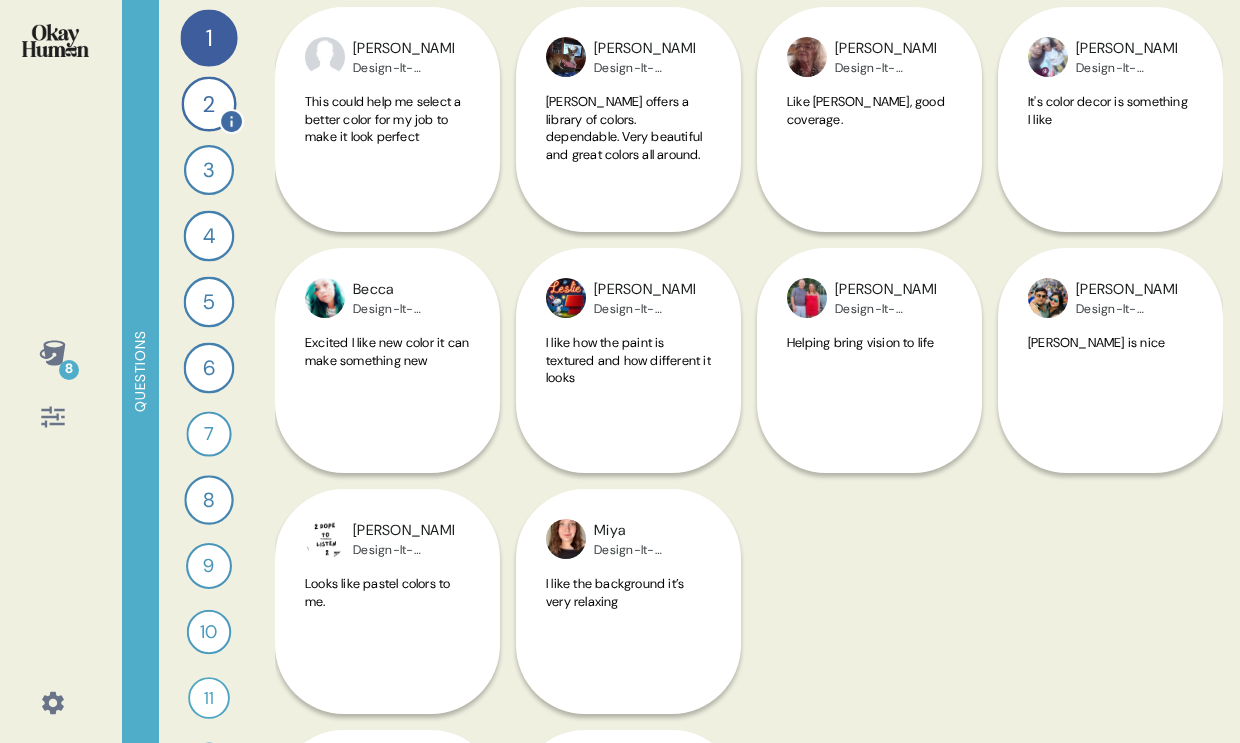 click on "2" at bounding box center [208, 103] 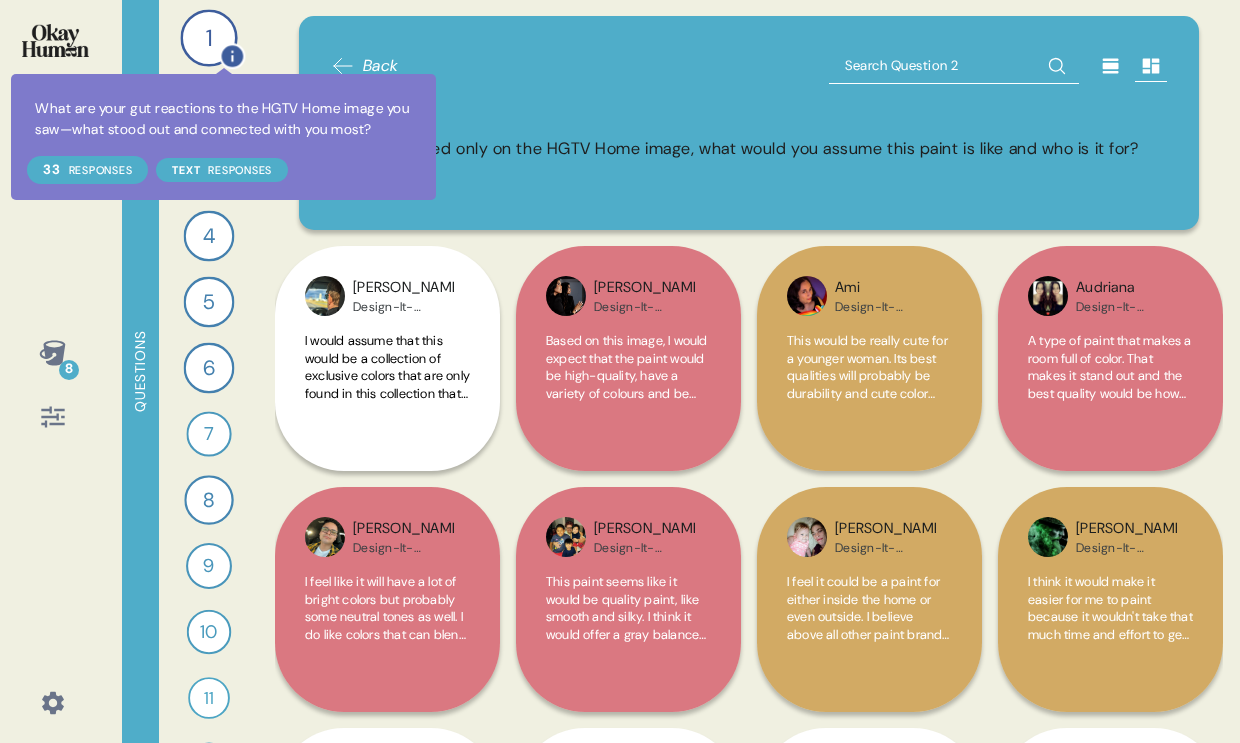 click at bounding box center (232, 56) 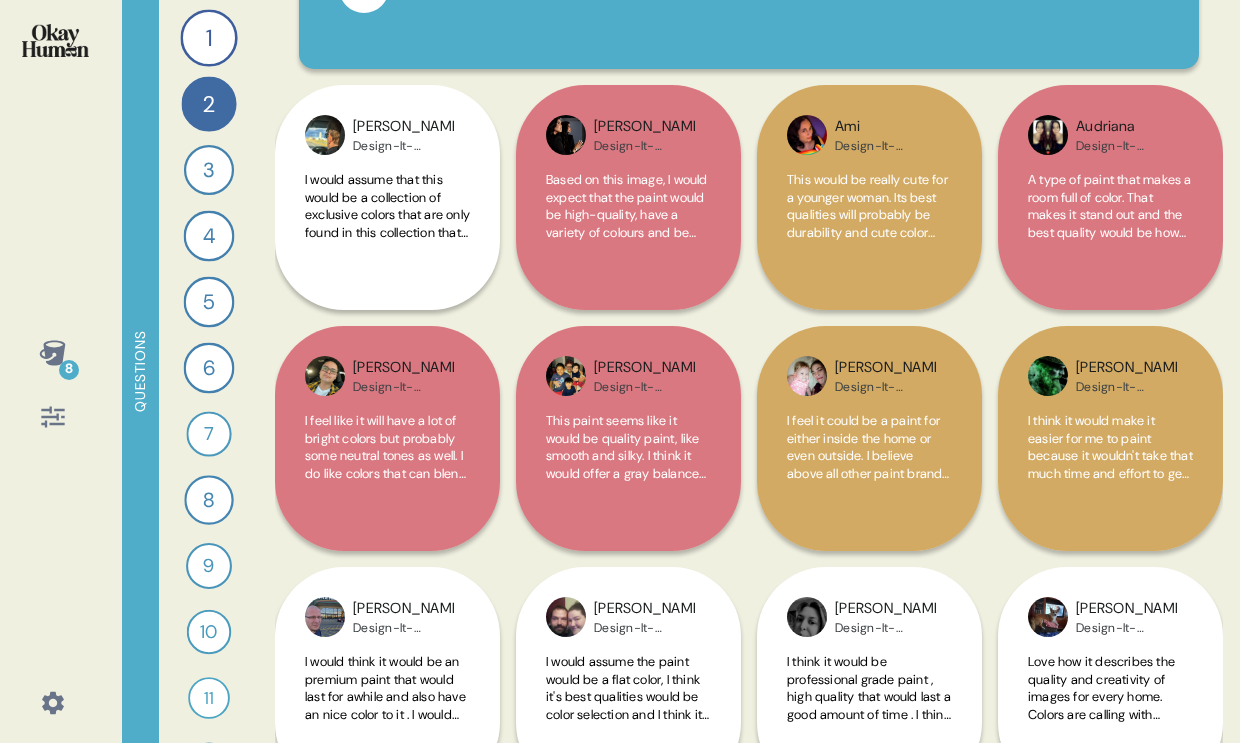 scroll, scrollTop: 162, scrollLeft: 0, axis: vertical 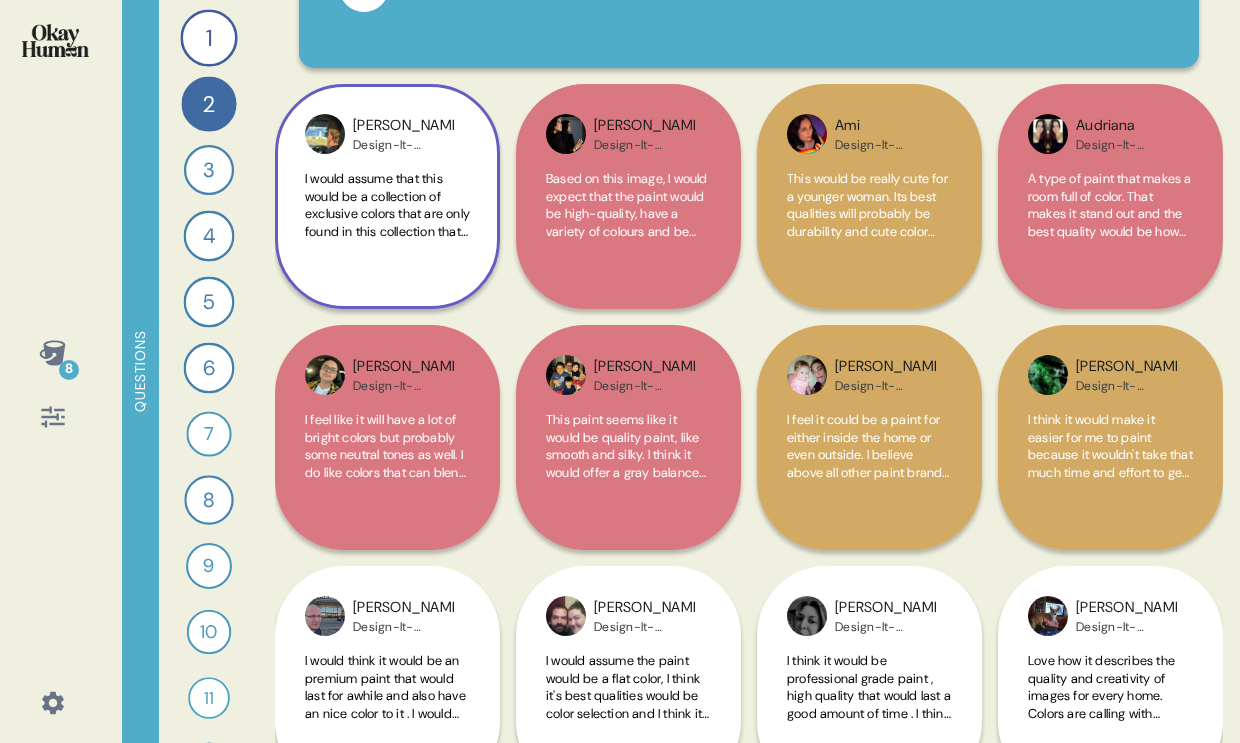 click on "I would assume that this would be a collection of exclusive colors that are only found in this collection that are of a softer tone. I would expect the paints to feature many of the colors featured in the background. The image portrays a message that the paint will be durable, long-lasting and easy to apply. I think it would appeal to pretty much any painter, except maybe very beginners. I think the name recognition and the assumption of unique color selection are what set it apart." at bounding box center [387, 336] 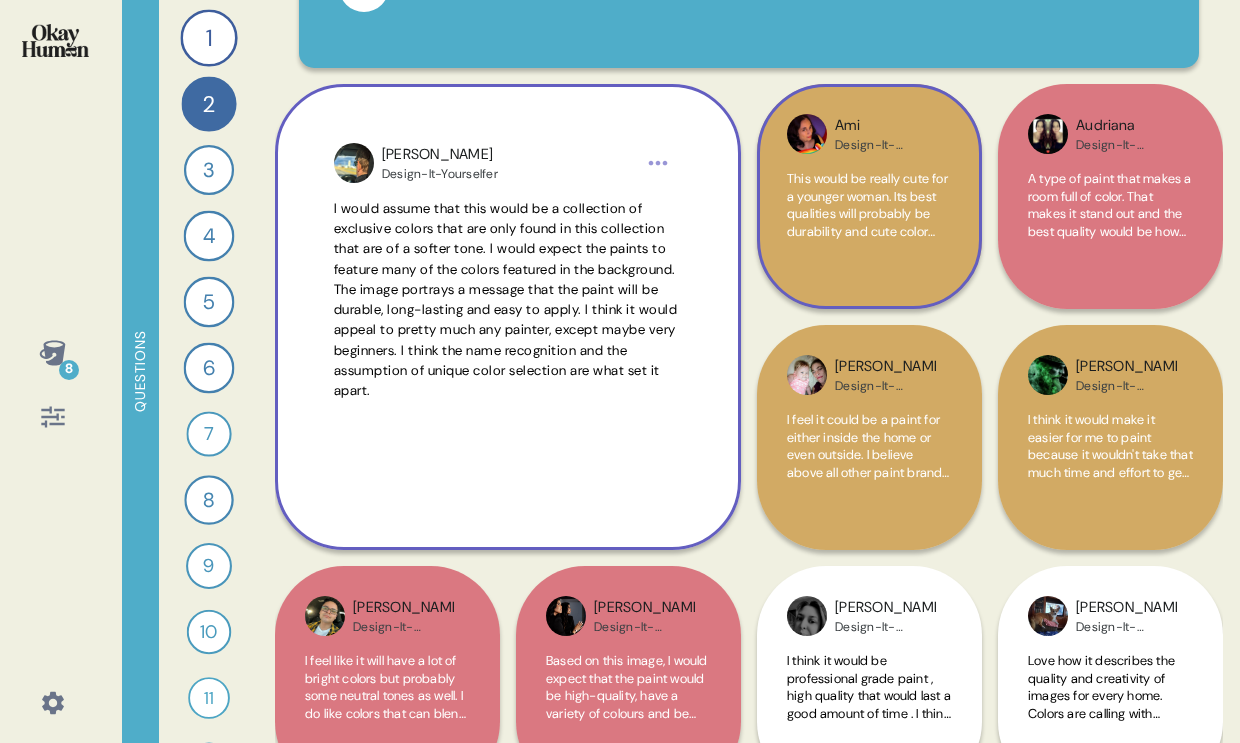 click on "This would be really cute for a younger woman. Its best qualities will probably be durability and cute color palettes. This would be a great choice for somebody who needs durability in a busy area. I think durability because it has a lot of things on it and it looks like it can withstand a lot of usage." at bounding box center (869, 266) 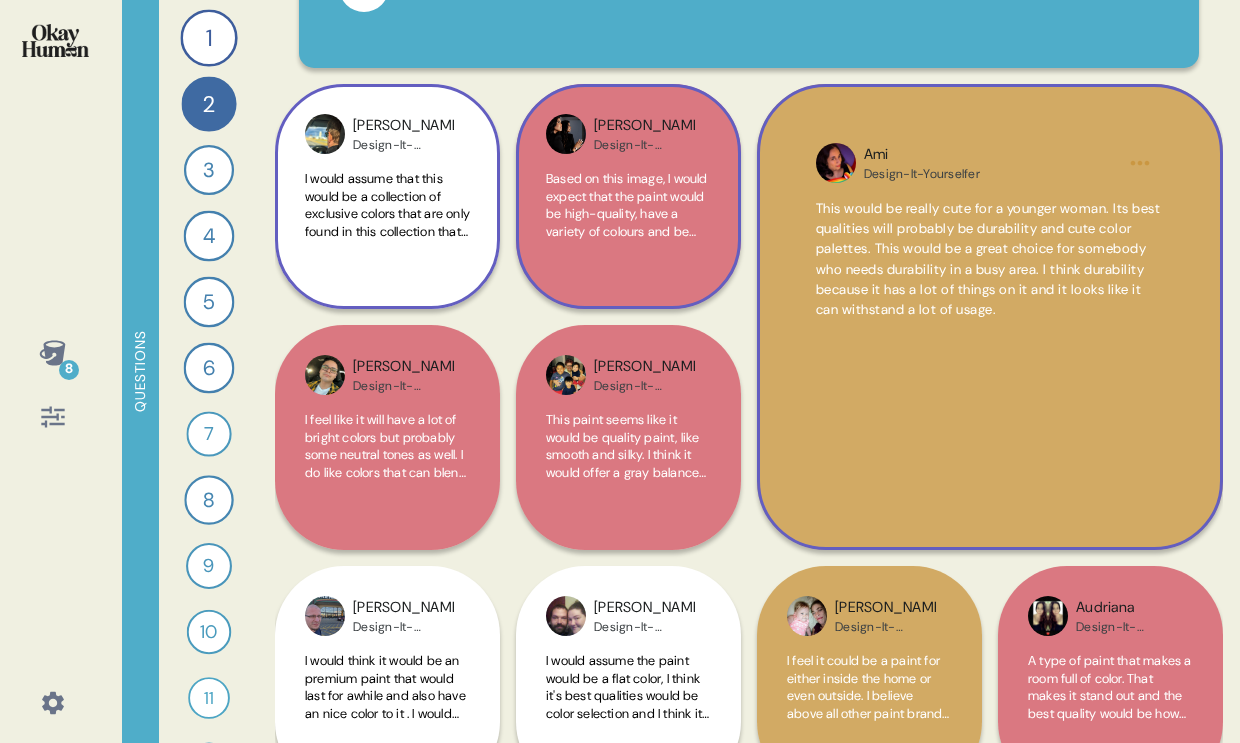 click on "Based on this image, I would expect that the paint would be high-quality, have a variety of colours and be durable. Since the ad talks about creating a space that is “beautiful” and a lot of of HGTV viewers are [DEMOGRAPHIC_DATA], I feel that this paint would be more geared towards a [DEMOGRAPHIC_DATA] DIYer, than a [DEMOGRAPHIC_DATA] one. Generally, men would not use the word “beautiful” when describing what kind of space they are trying to create." at bounding box center (627, 336) 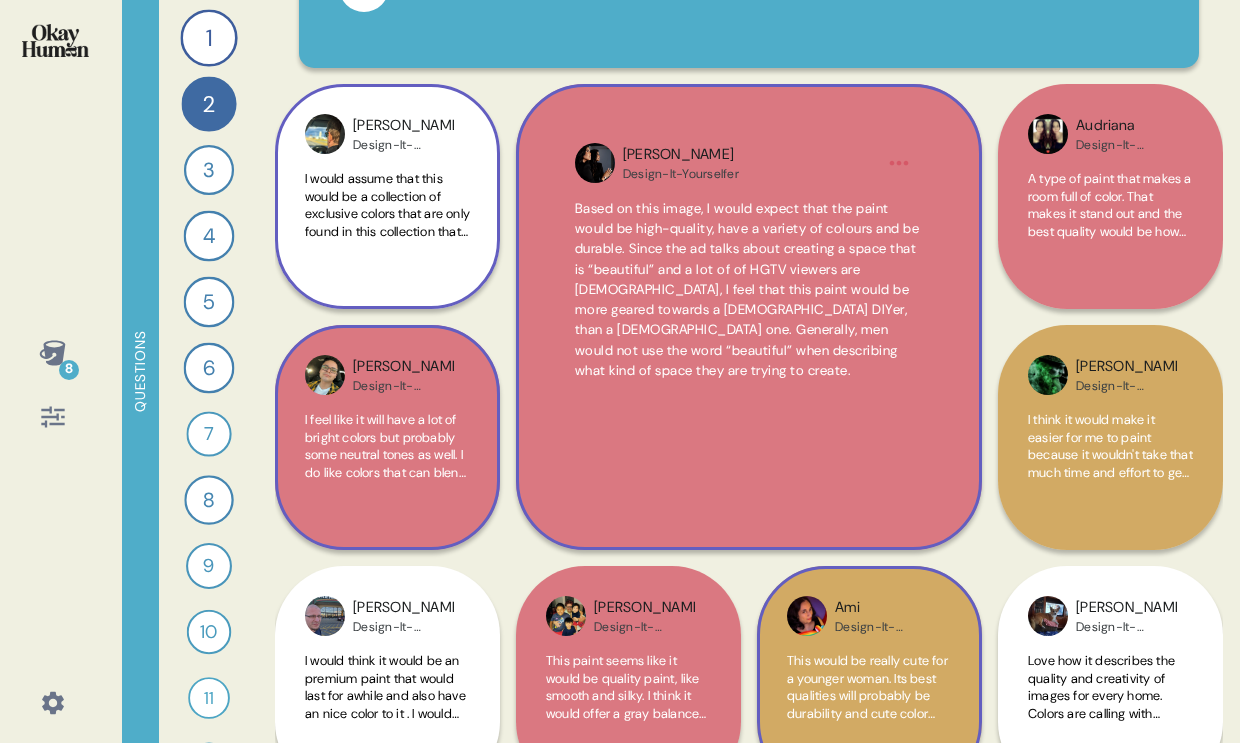 click on "I feel like it will have a lot of bright colors but probably some neutral tones as well. I do like colors that can blend easily and bring a sense of life into a room especially a calming tone. Most paints I get are usually BEHR(?) but I’d give this brand a try" at bounding box center (386, 489) 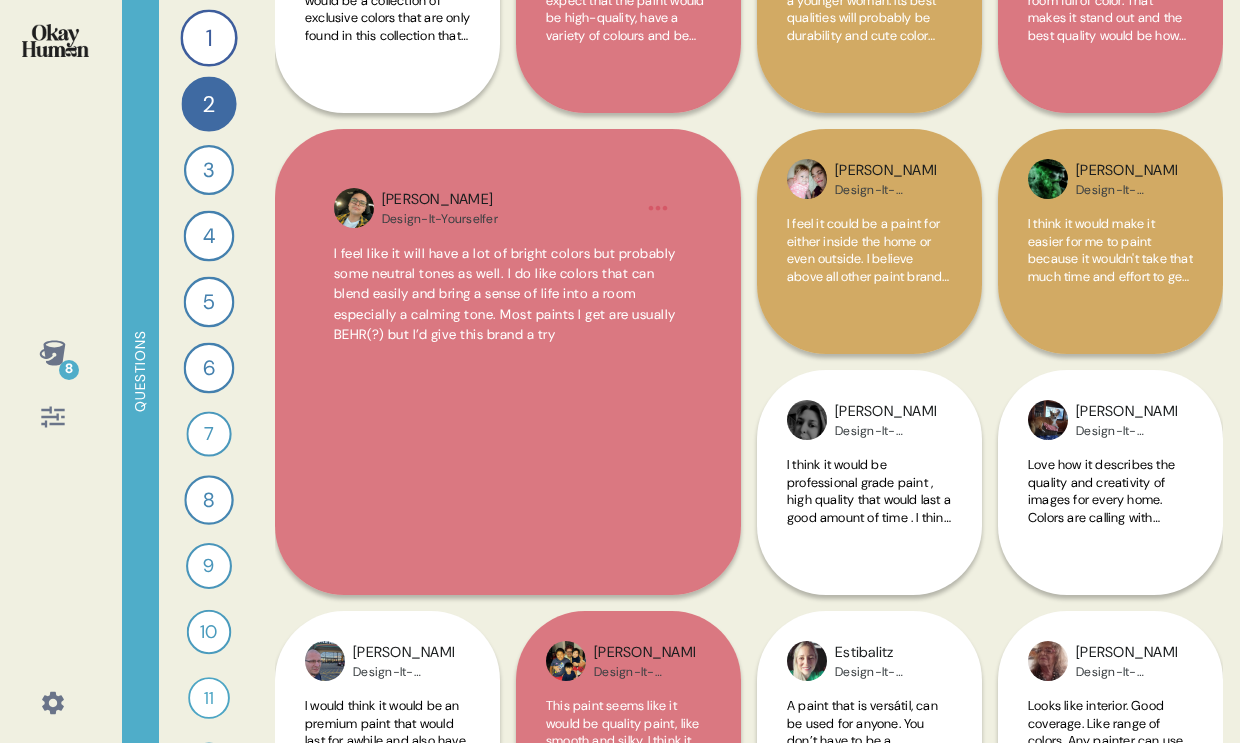 scroll, scrollTop: 367, scrollLeft: 0, axis: vertical 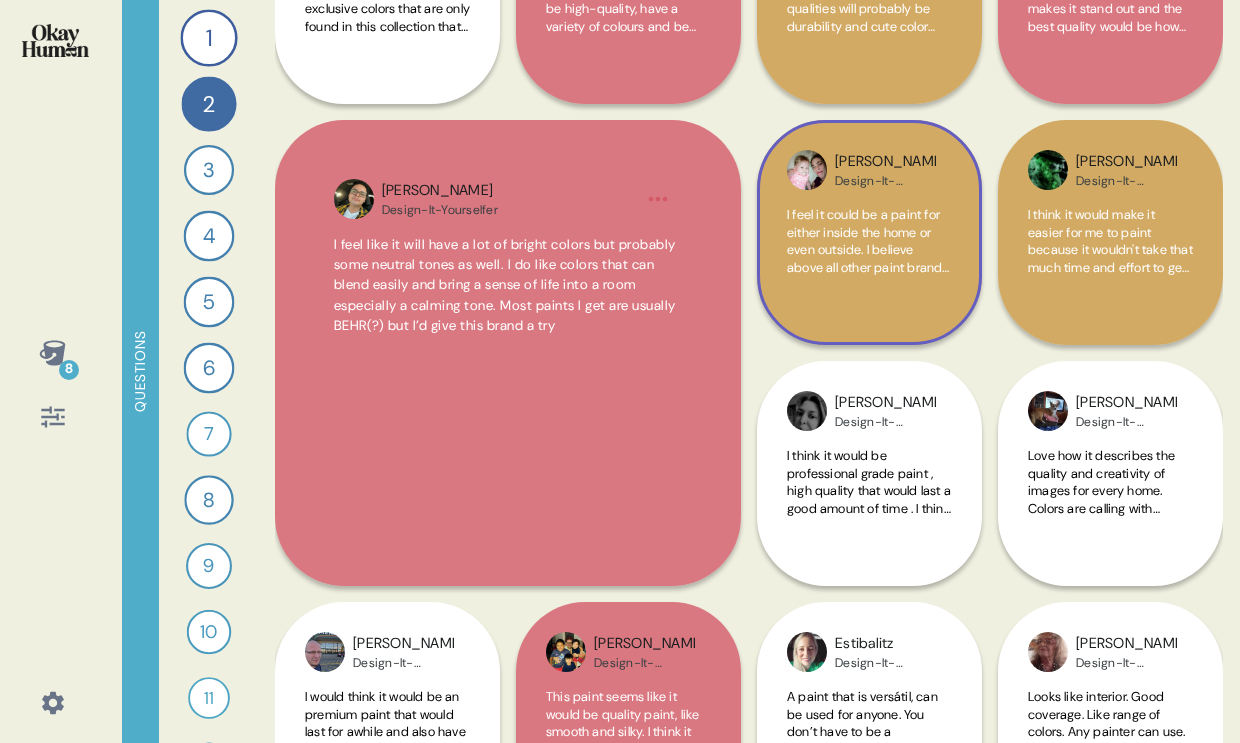 click on "I feel it could be a paint for either inside the home or even outside. I believe above all other paint brands this one would be the most durable and overall nicest looking and a whole lot easier to put on" at bounding box center [868, 276] 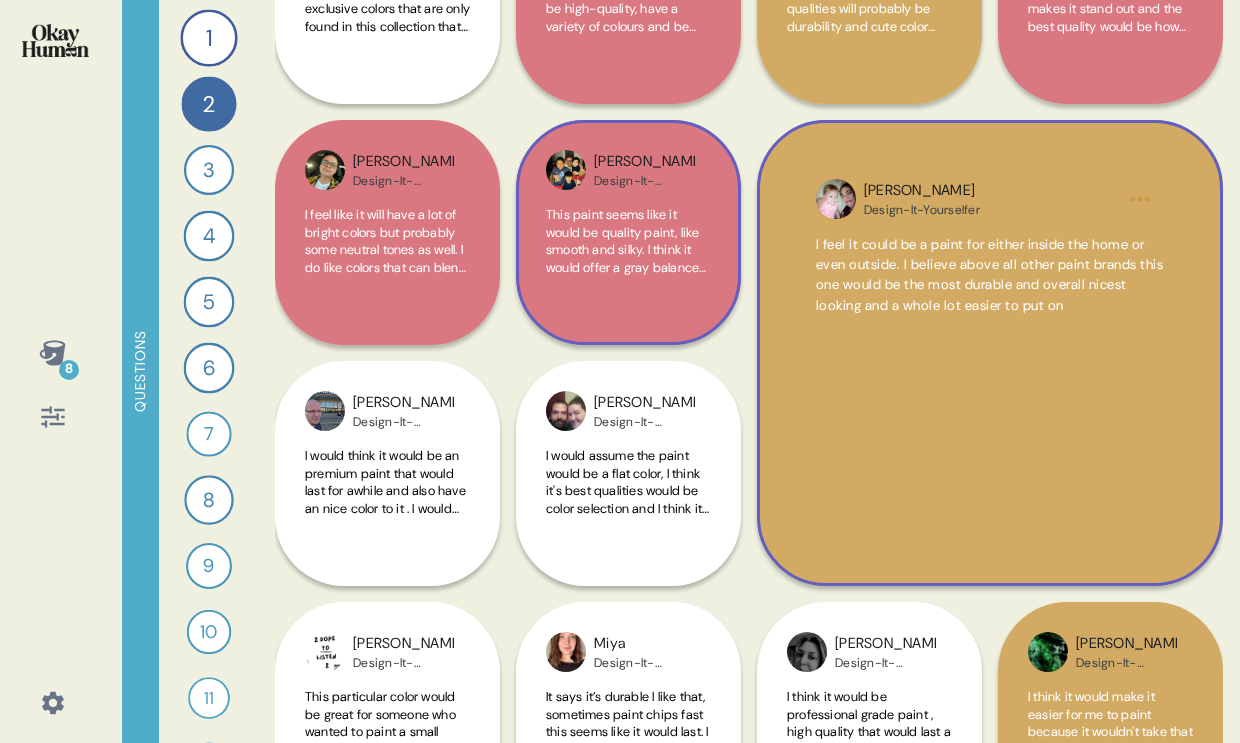 click on "This paint seems like it would be quality paint, like smooth and silky. I think it would offer a gray balance of washability and easy application to walls, definitely I think it would be used for inside. Available in an array of colors." at bounding box center [628, 252] 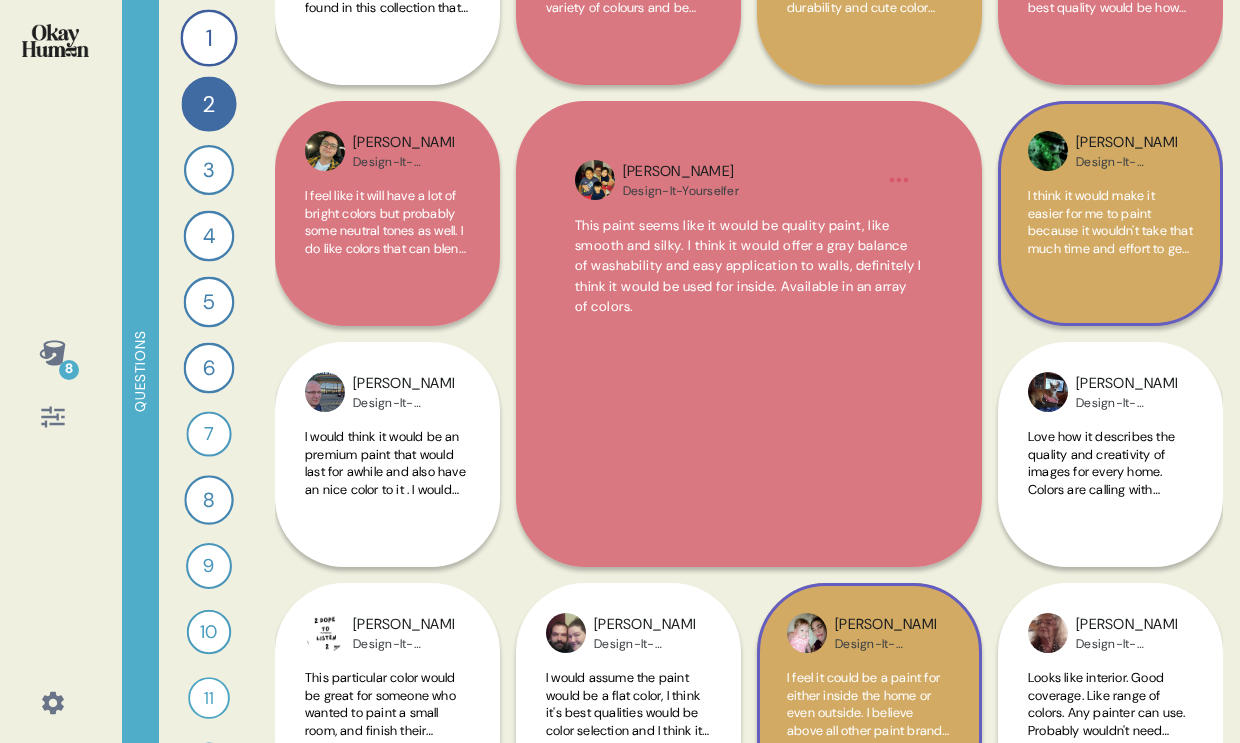 scroll, scrollTop: 0, scrollLeft: 0, axis: both 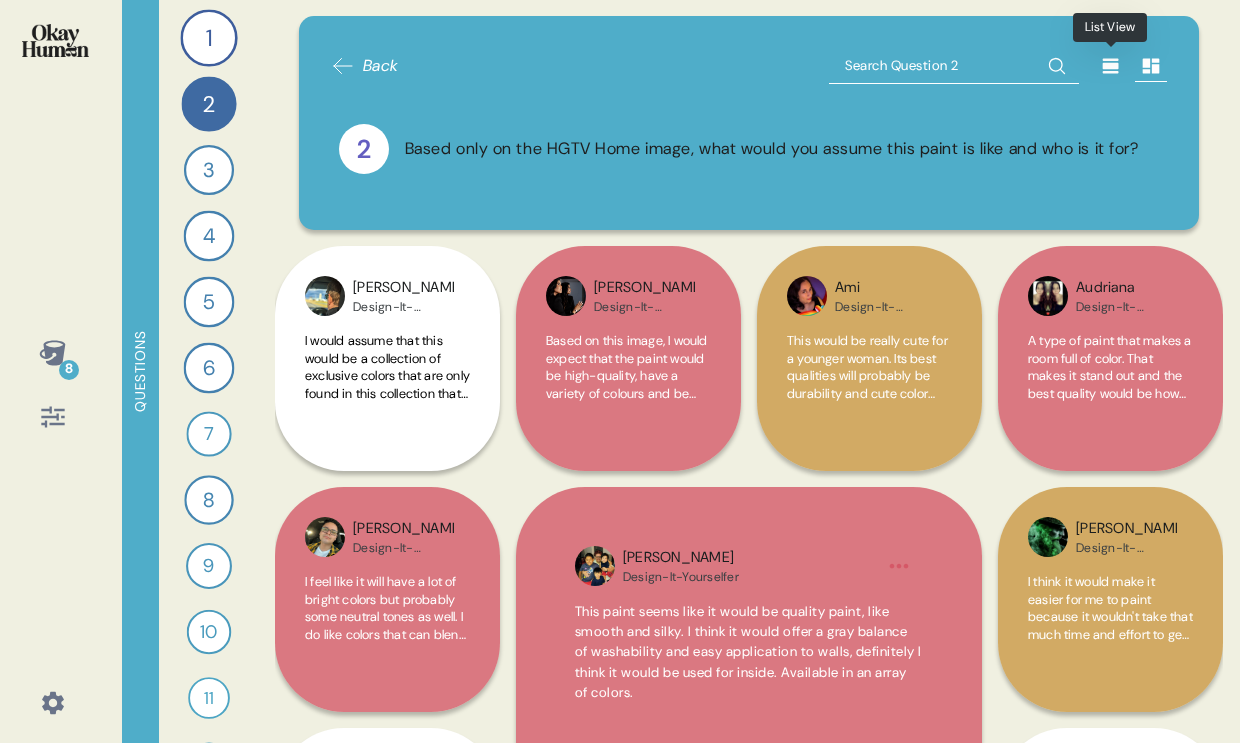 click 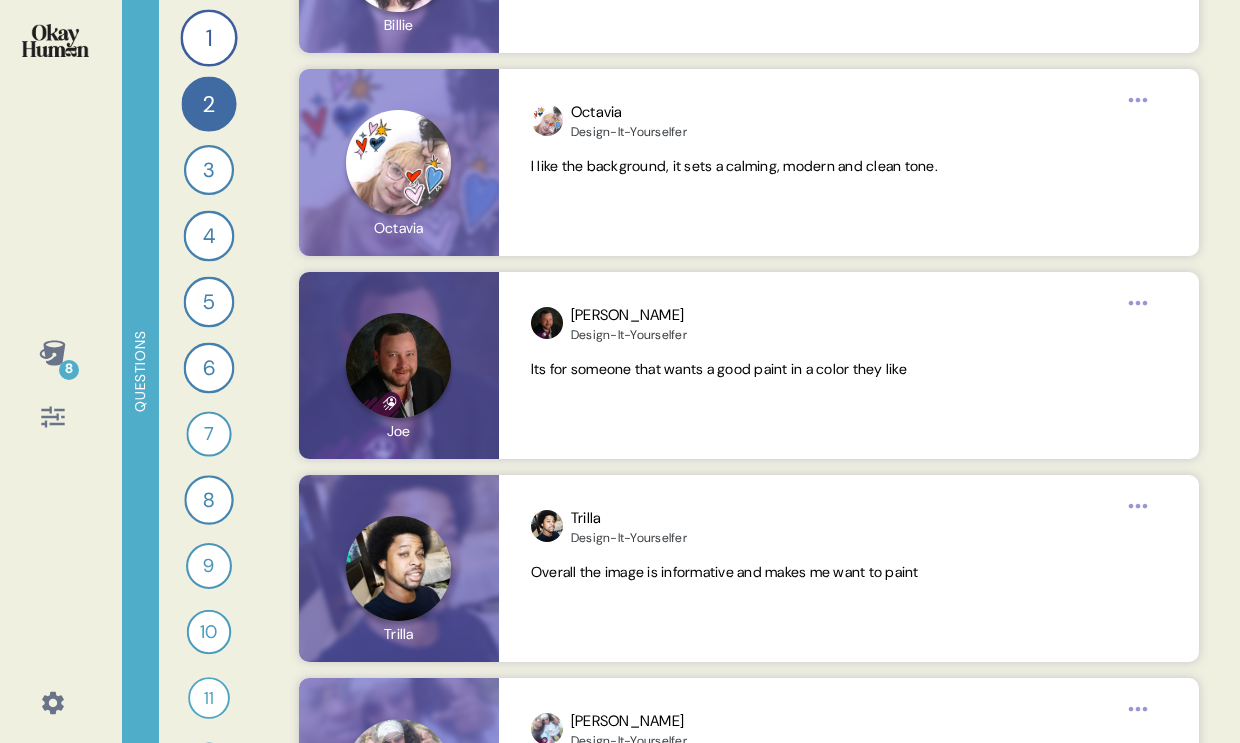 scroll, scrollTop: 6317, scrollLeft: 0, axis: vertical 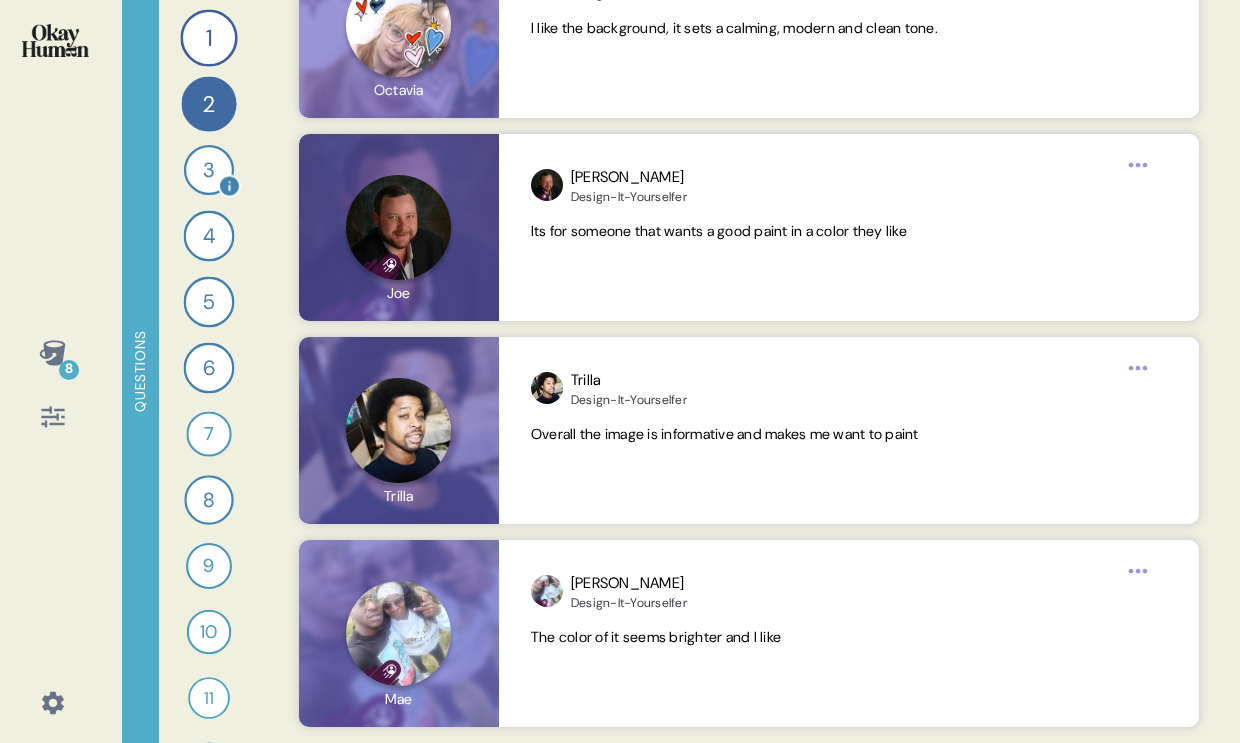 click on "3" at bounding box center (209, 170) 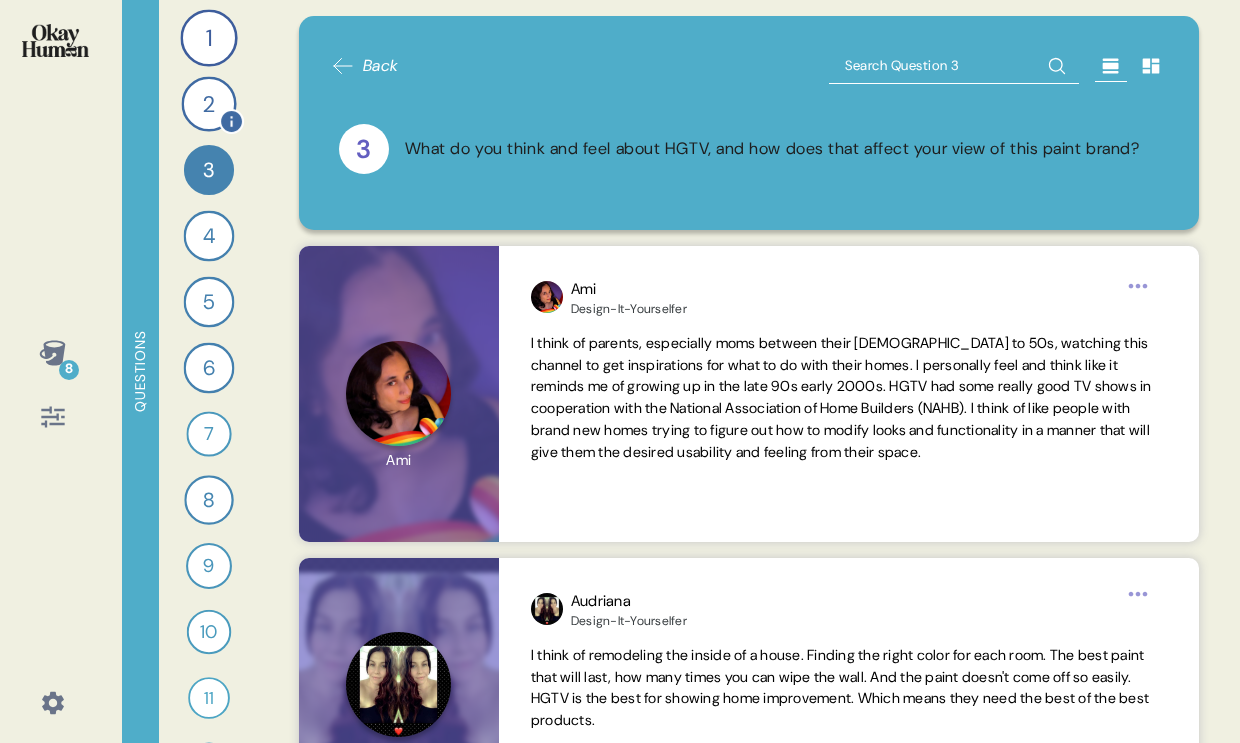 click on "2" at bounding box center (208, 103) 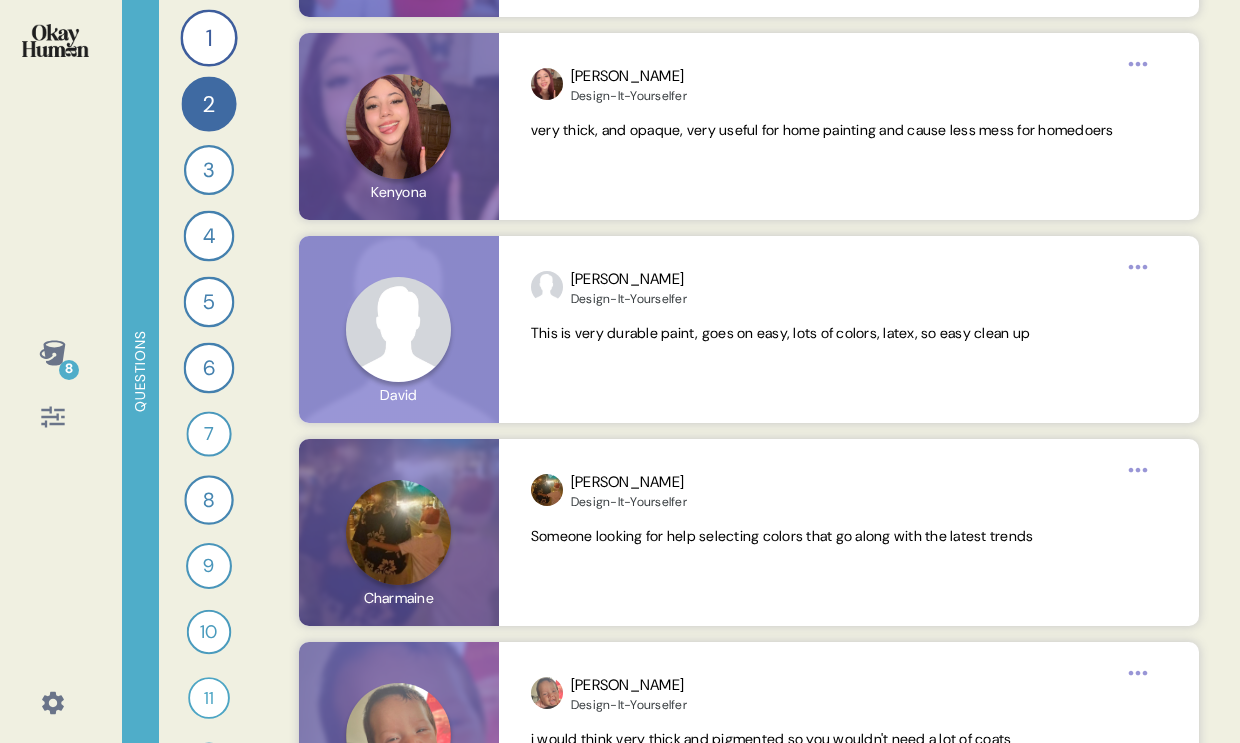 scroll, scrollTop: 6317, scrollLeft: 0, axis: vertical 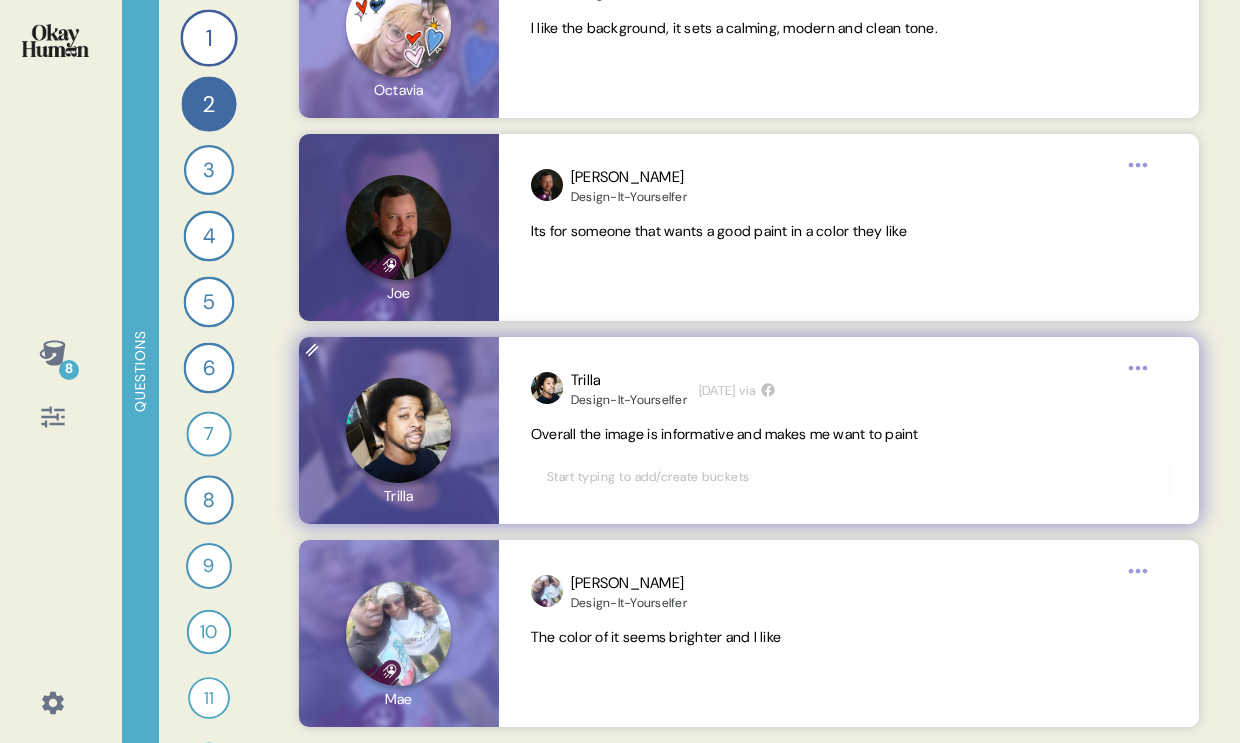 click at bounding box center (399, 430) 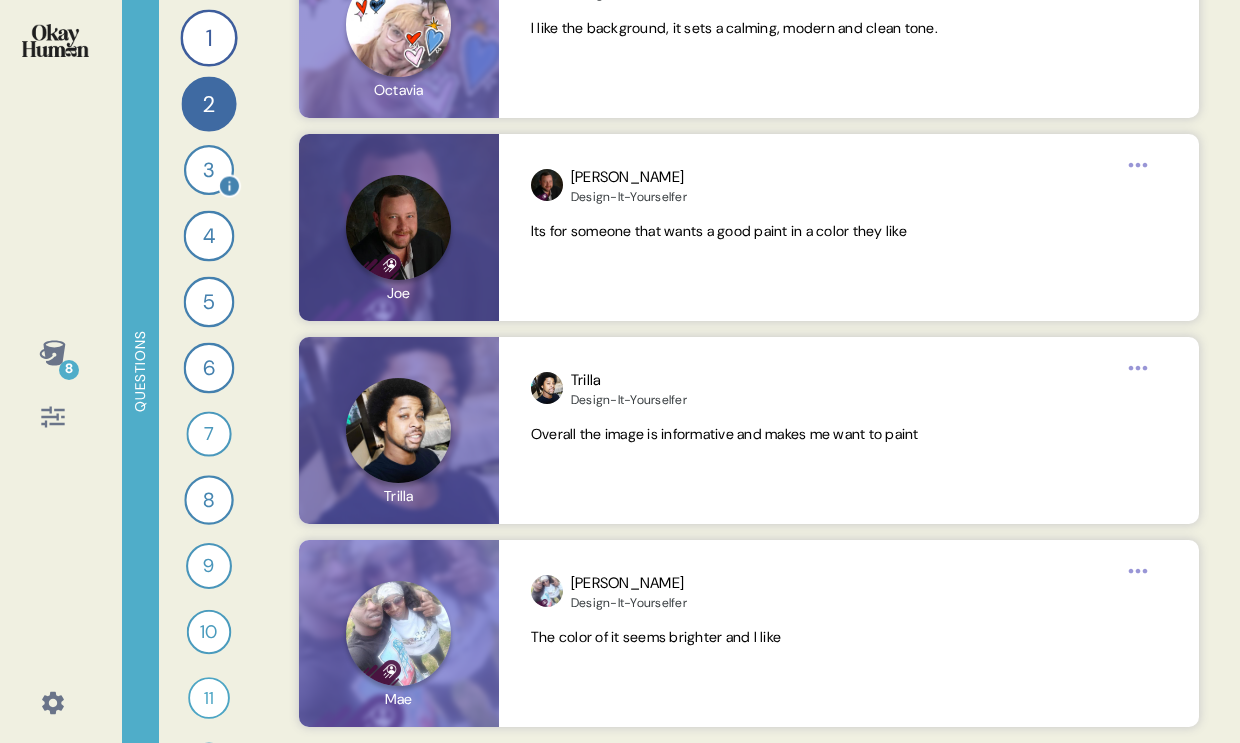 click on "3" at bounding box center (209, 170) 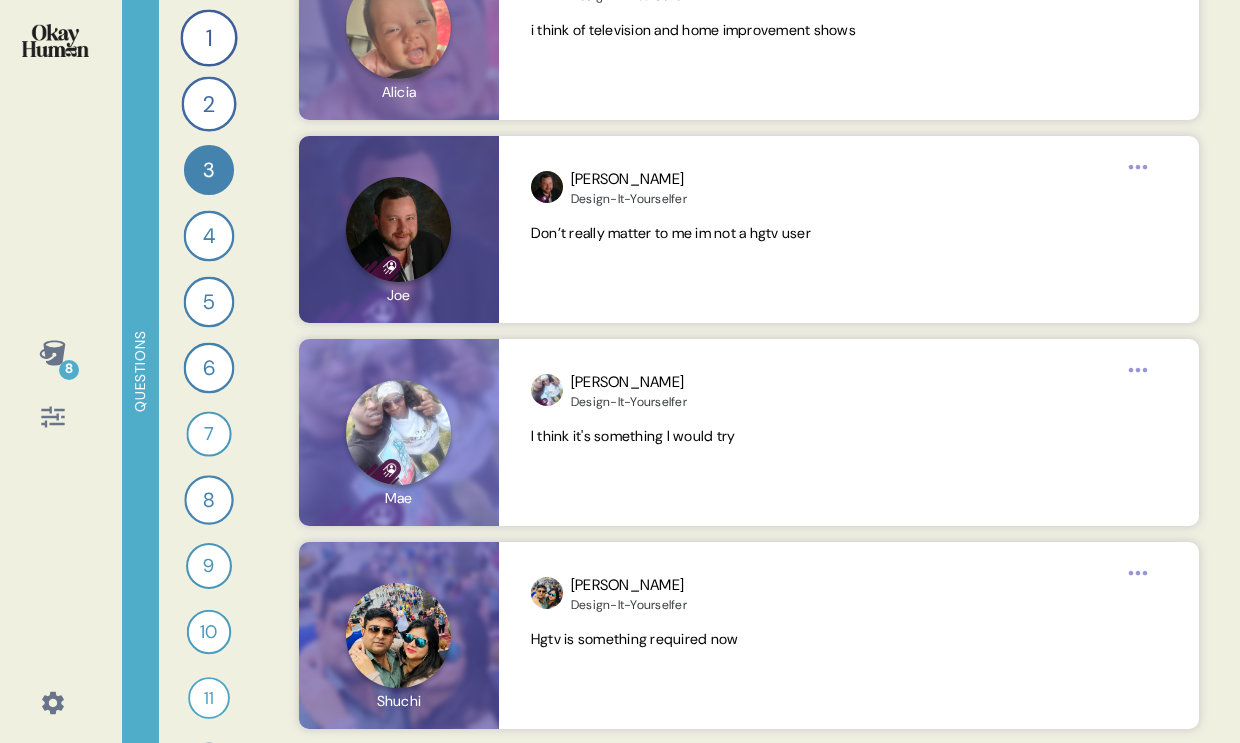 scroll, scrollTop: 4695, scrollLeft: 0, axis: vertical 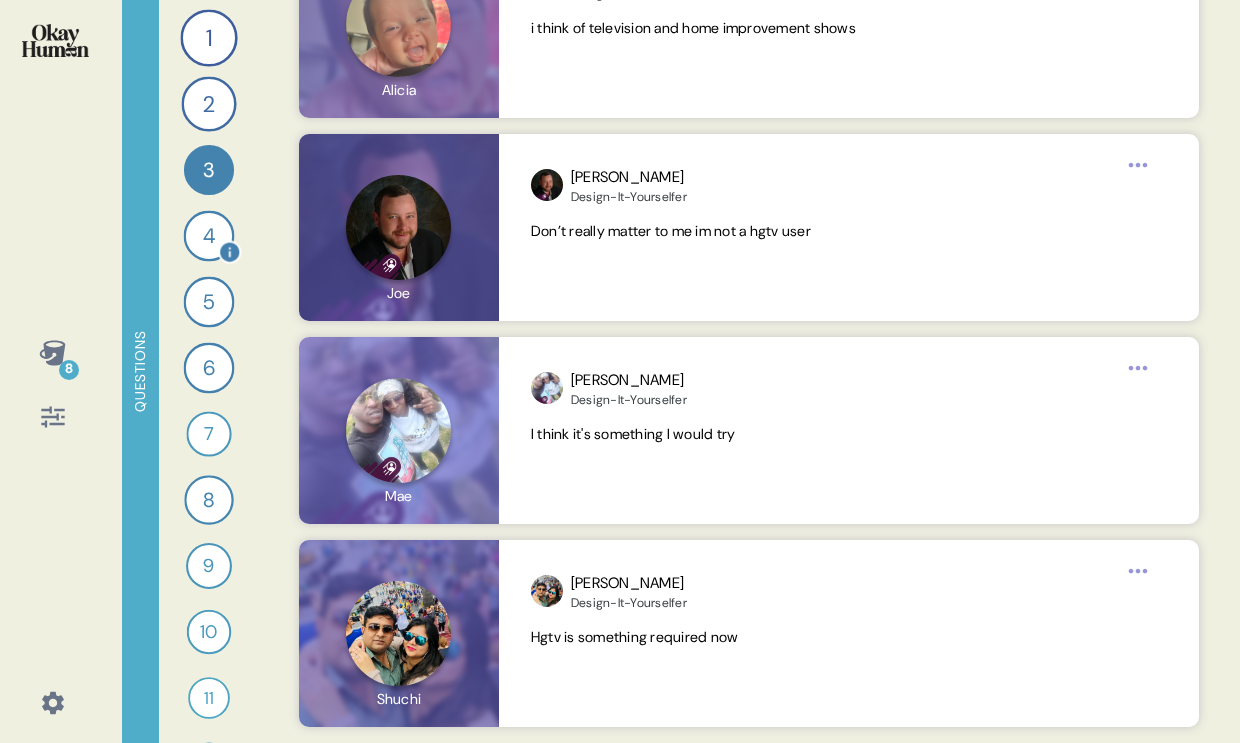 click on "4" at bounding box center [209, 236] 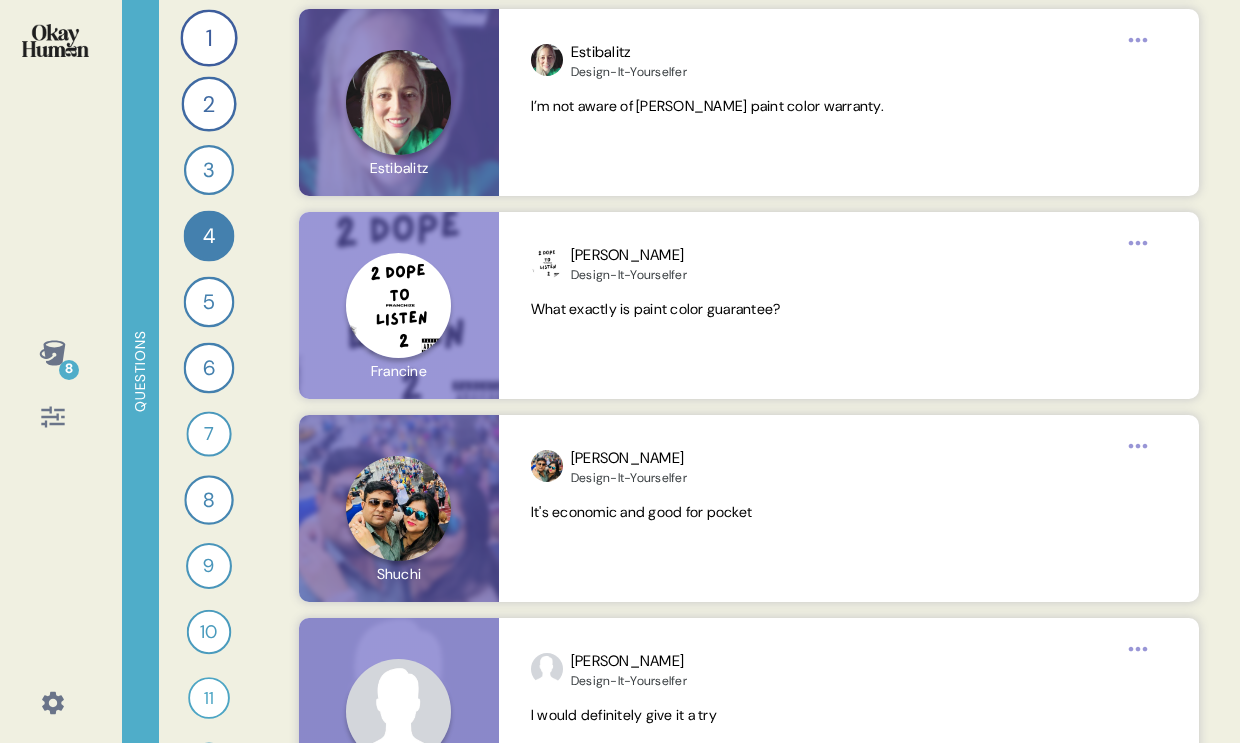 scroll, scrollTop: 4824, scrollLeft: 0, axis: vertical 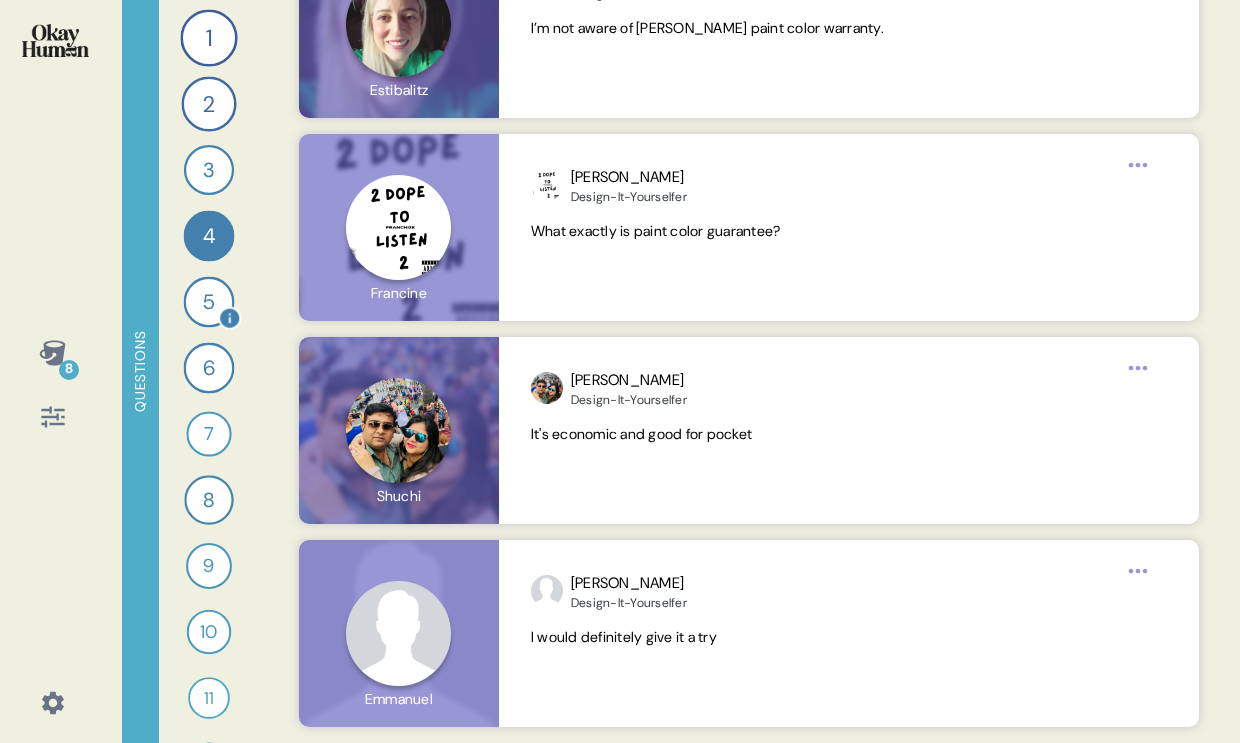 click on "5" at bounding box center (209, 302) 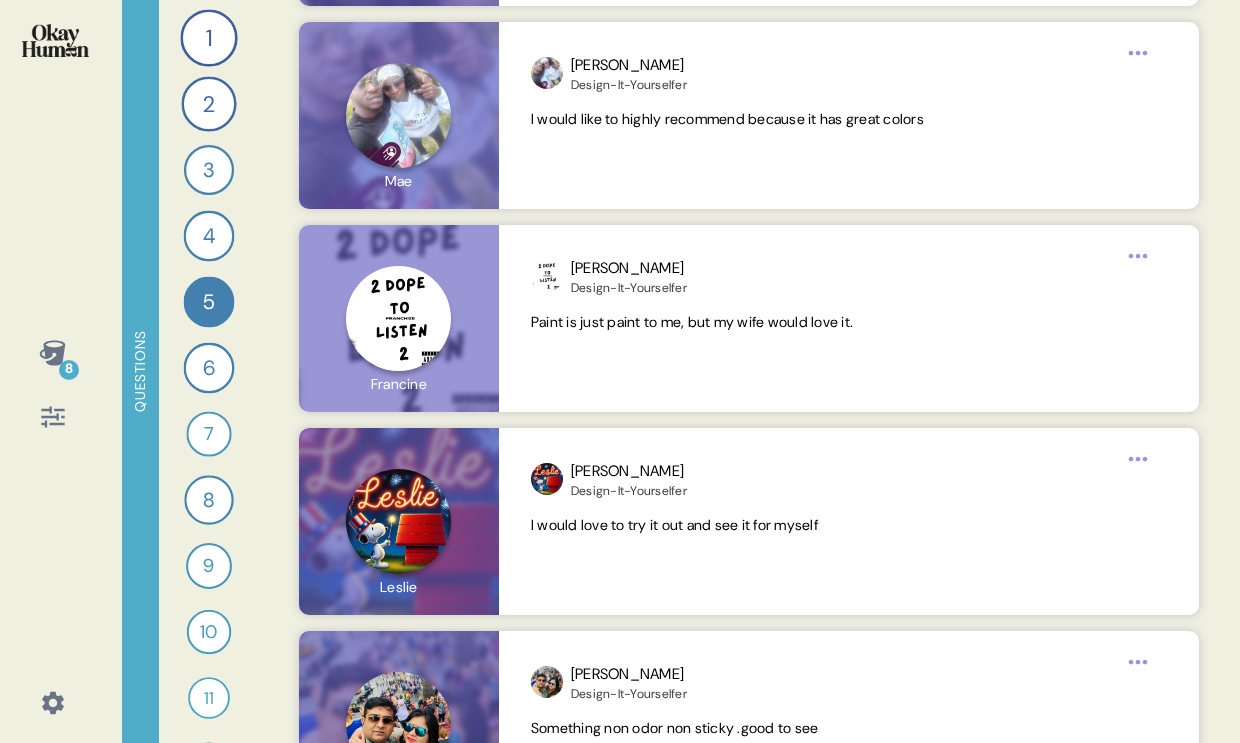 scroll, scrollTop: 4861, scrollLeft: 0, axis: vertical 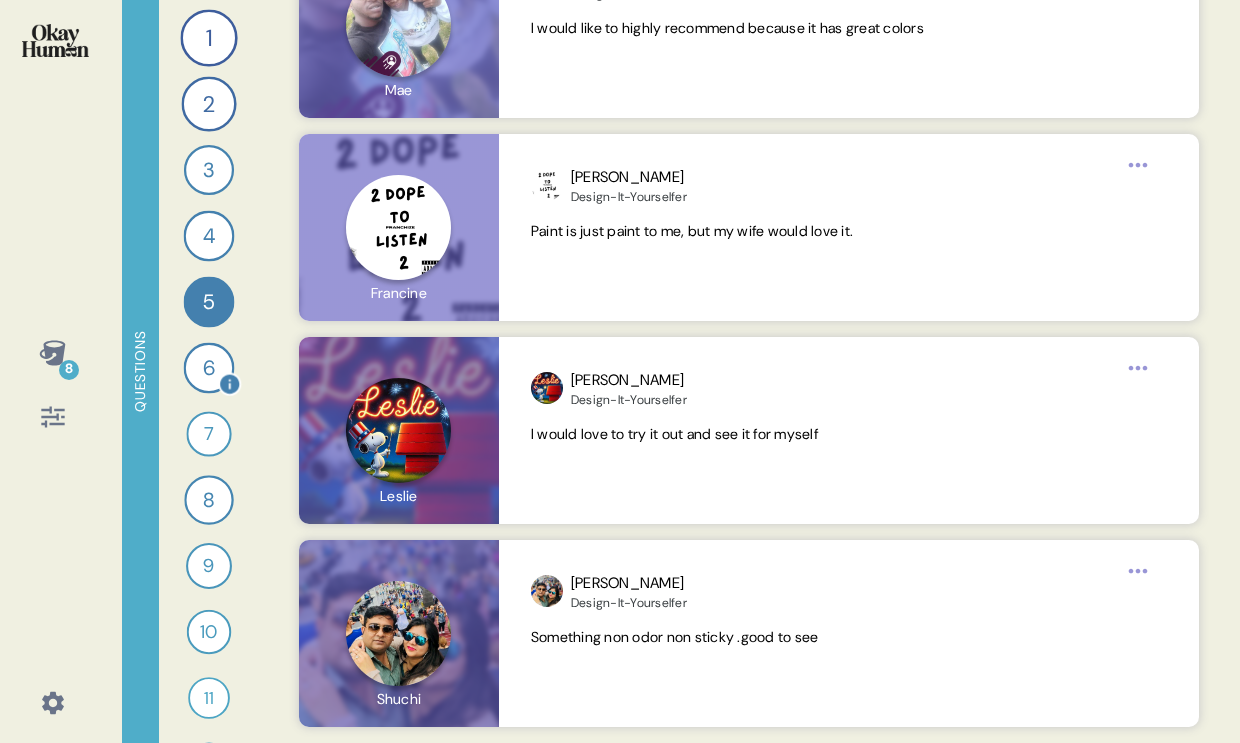 click on "6" at bounding box center (209, 368) 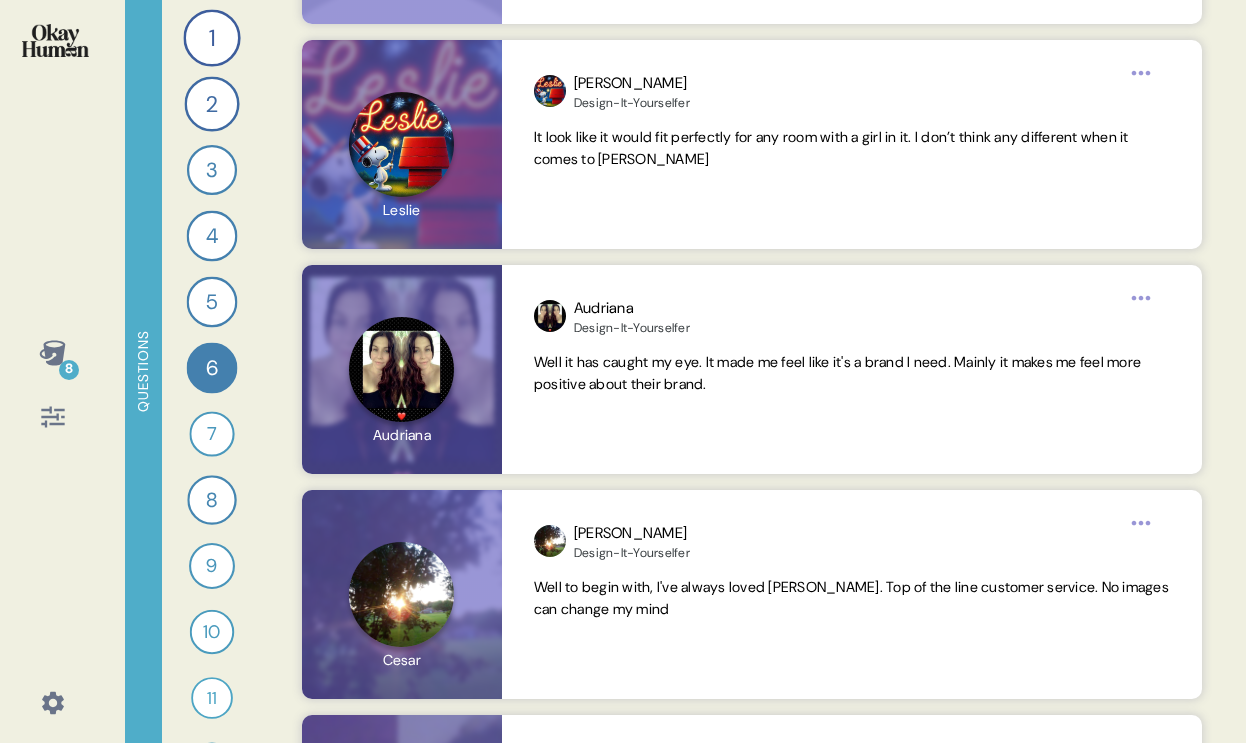 scroll, scrollTop: 2703, scrollLeft: 0, axis: vertical 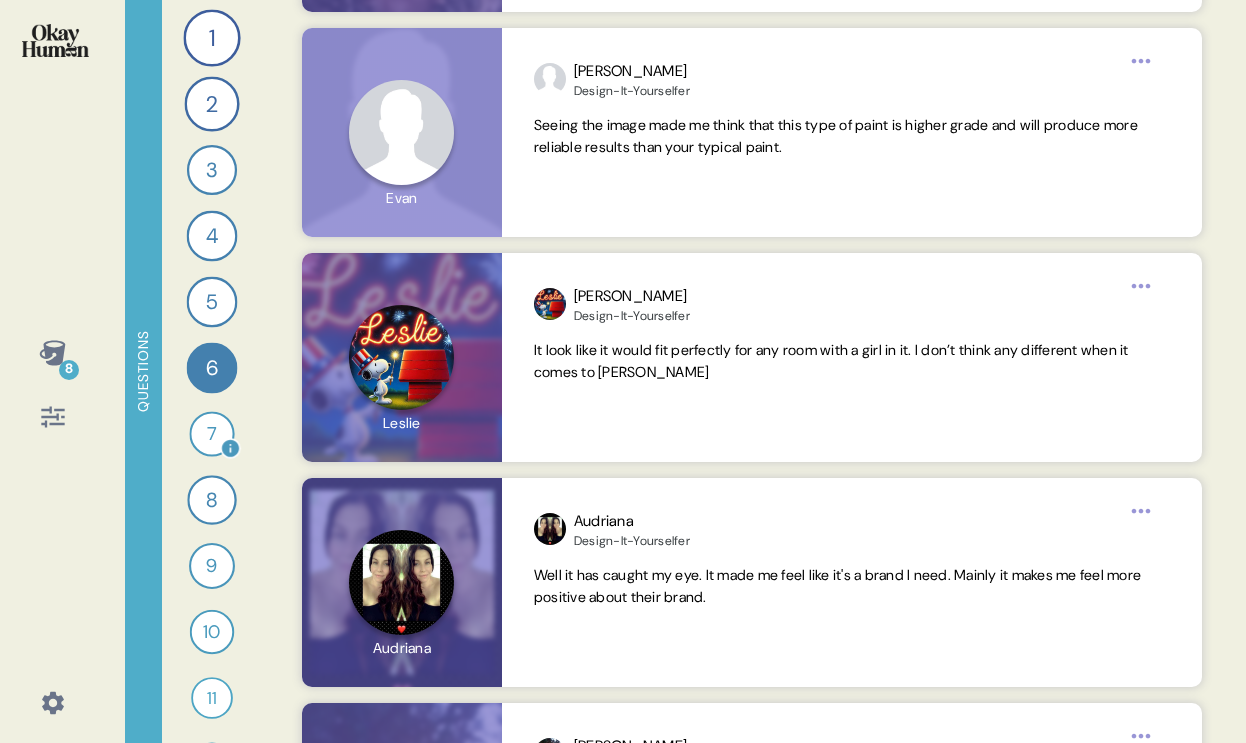 click on "7" at bounding box center [211, 433] 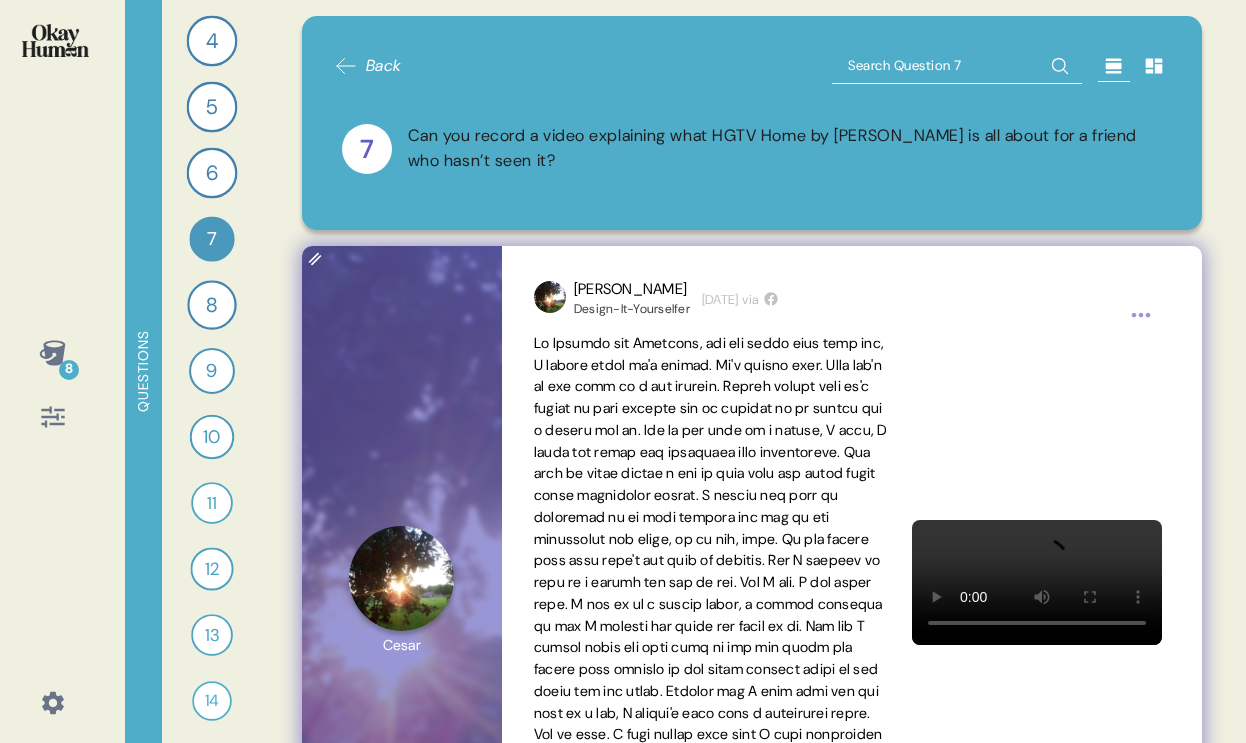 scroll, scrollTop: 197, scrollLeft: 0, axis: vertical 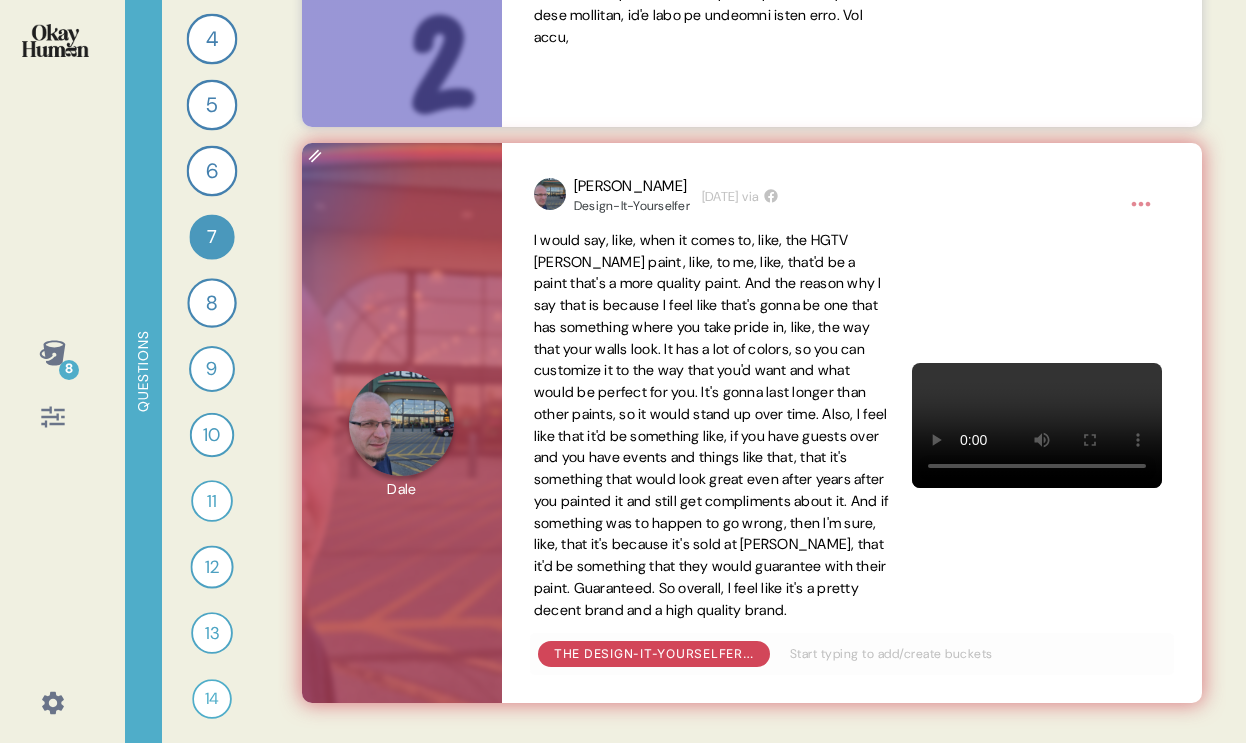 click at bounding box center [402, 423] 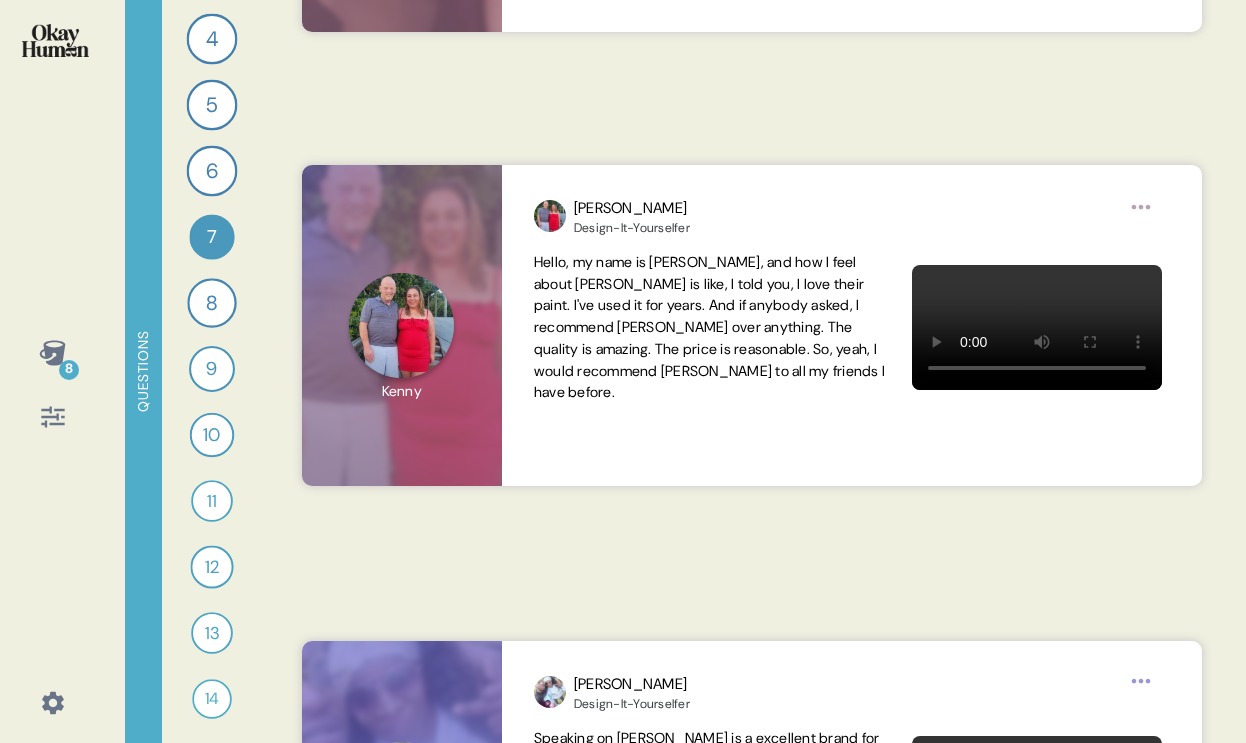 scroll, scrollTop: 4363, scrollLeft: 0, axis: vertical 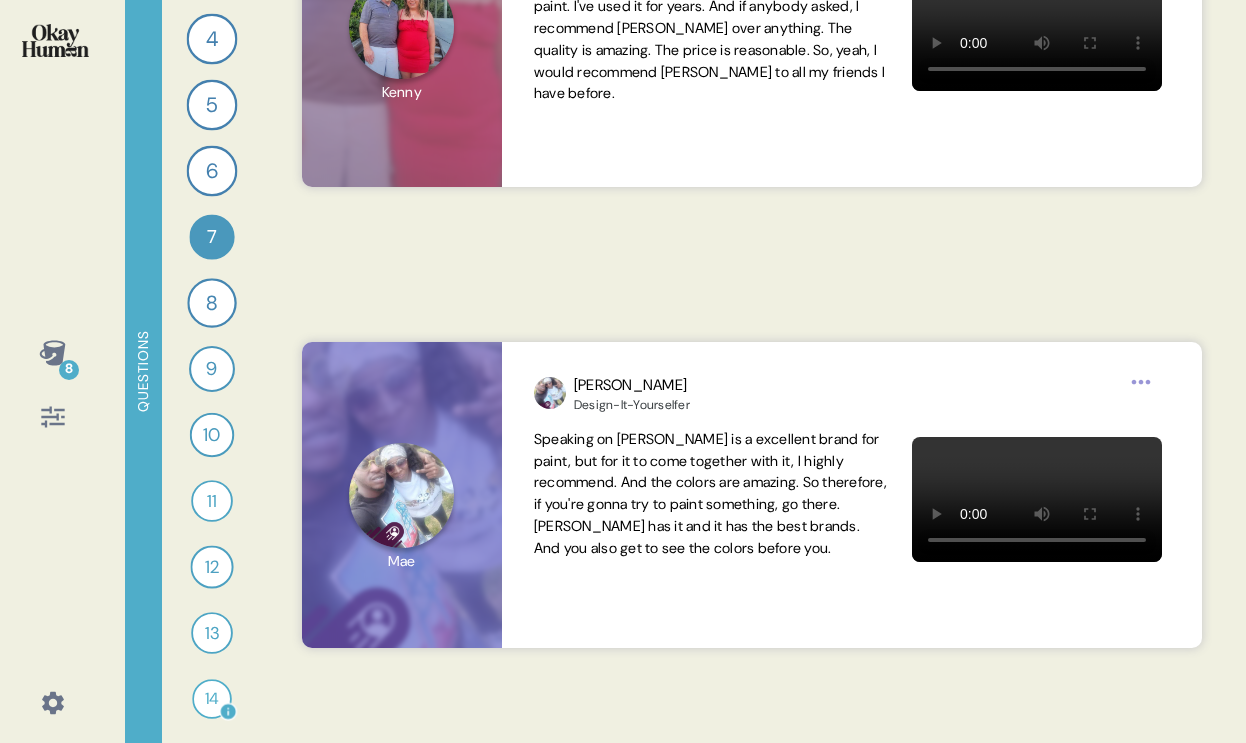 click on "14" at bounding box center (212, 699) 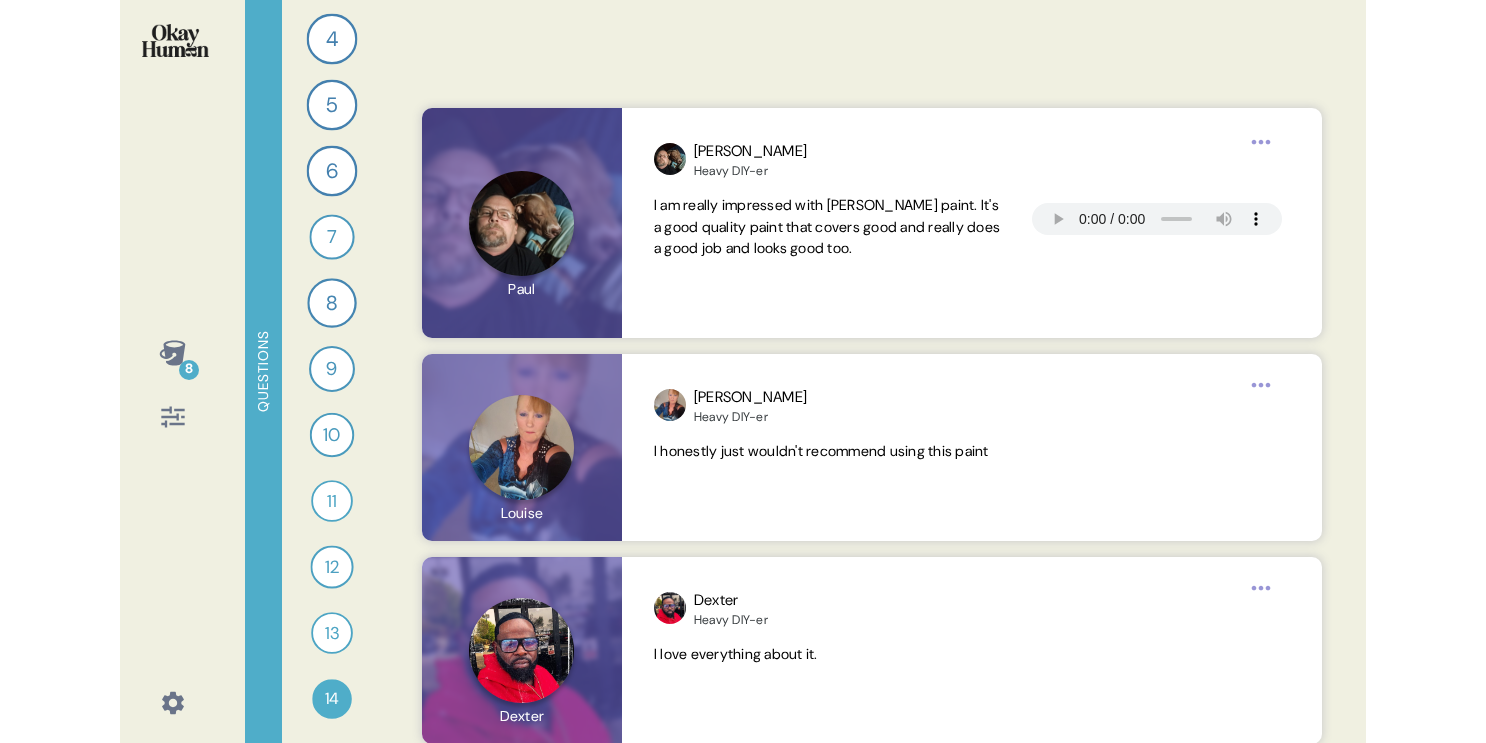 scroll, scrollTop: 2527, scrollLeft: 0, axis: vertical 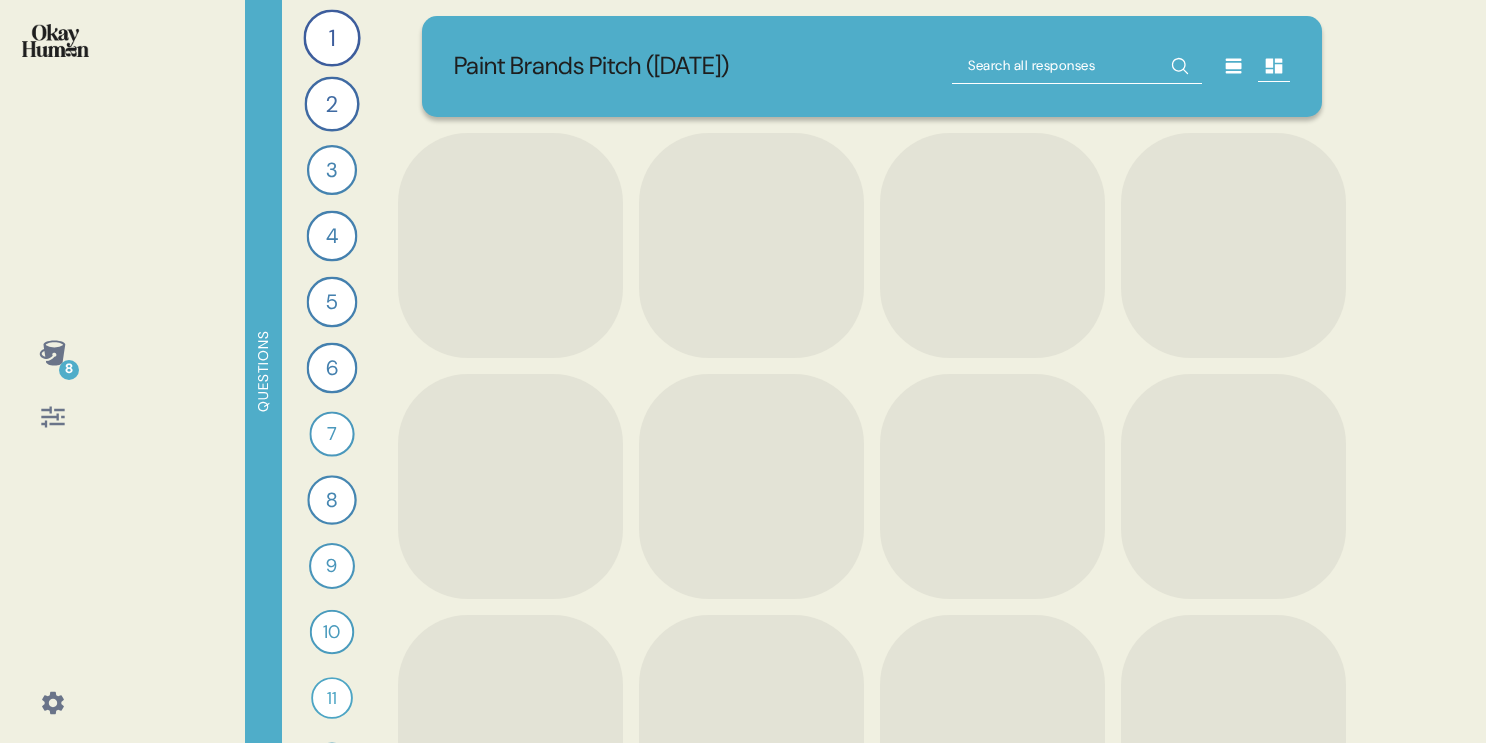 click at bounding box center [1077, 66] 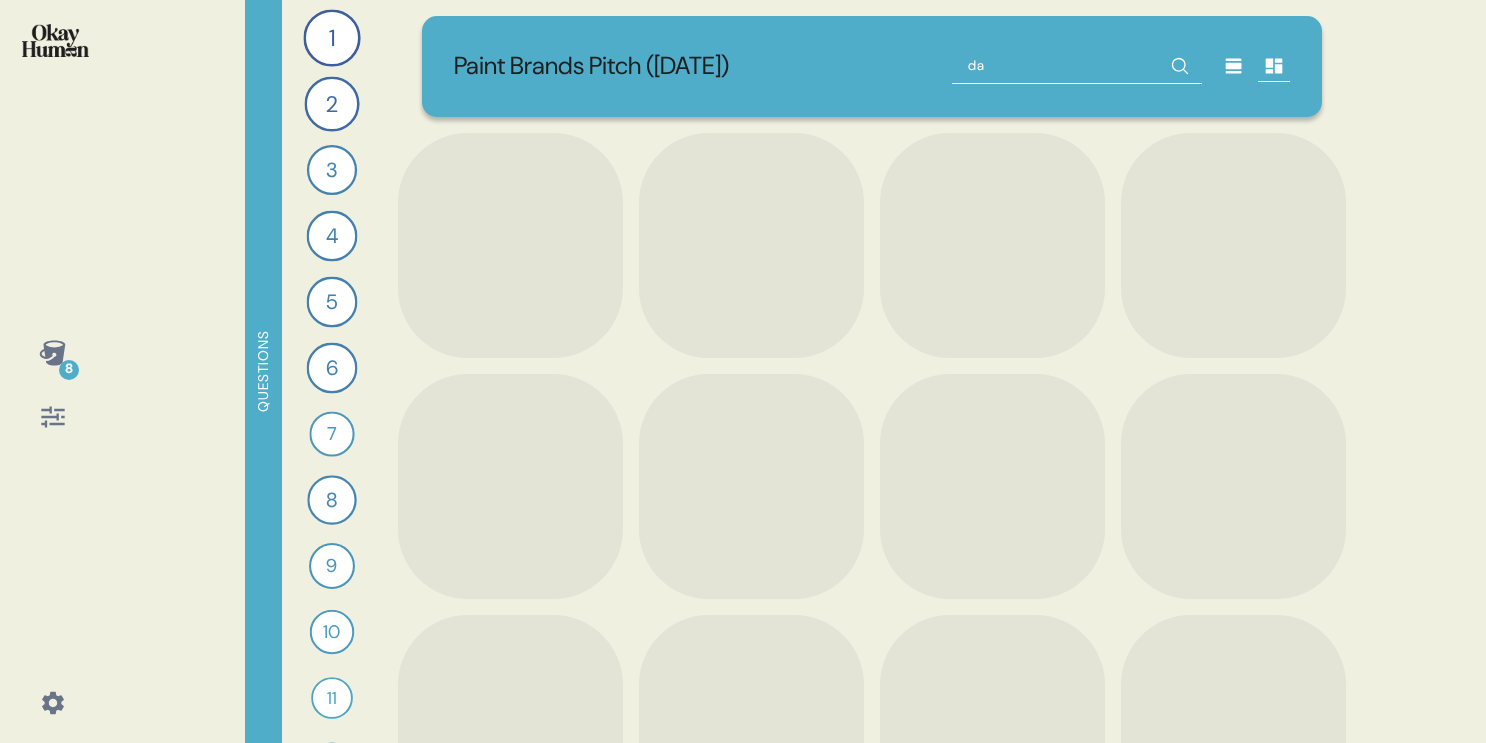 type on "dal" 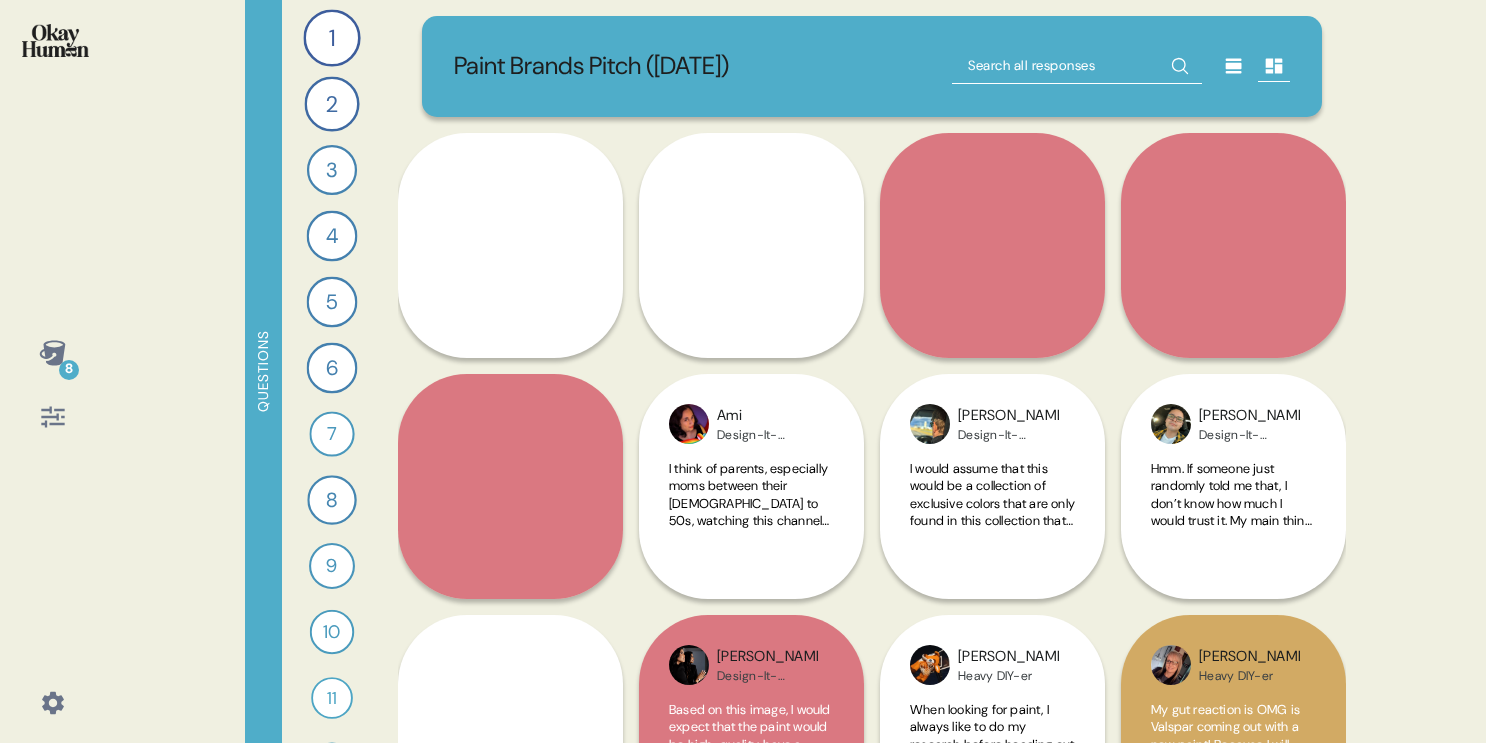 click at bounding box center (1077, 66) 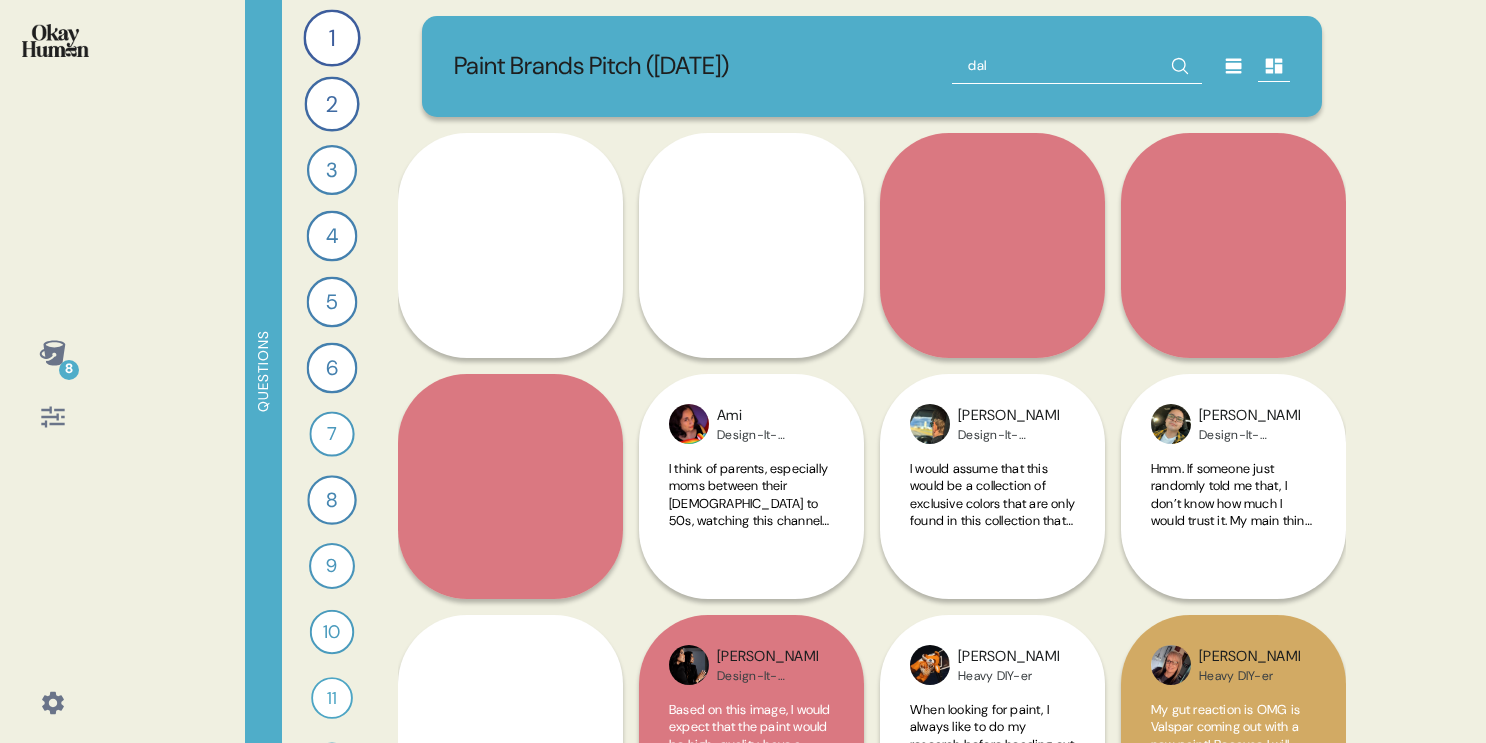 type on "[PERSON_NAME]" 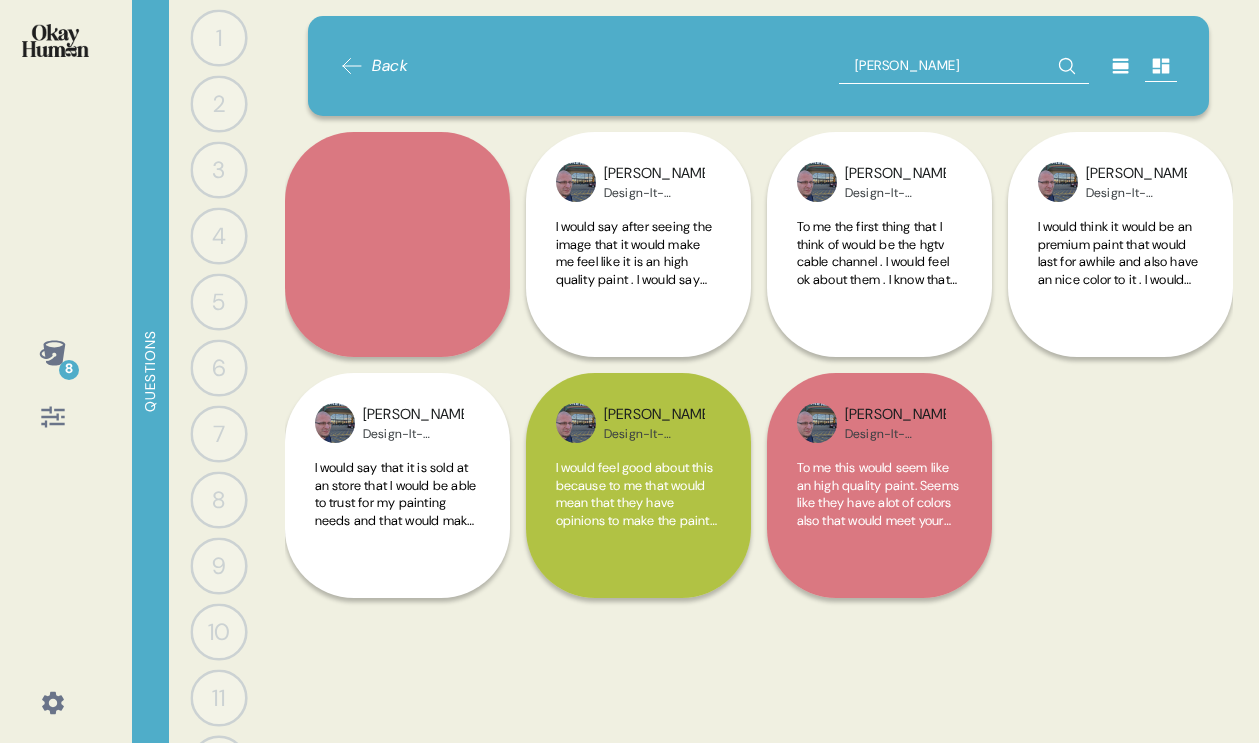 scroll, scrollTop: 197, scrollLeft: 0, axis: vertical 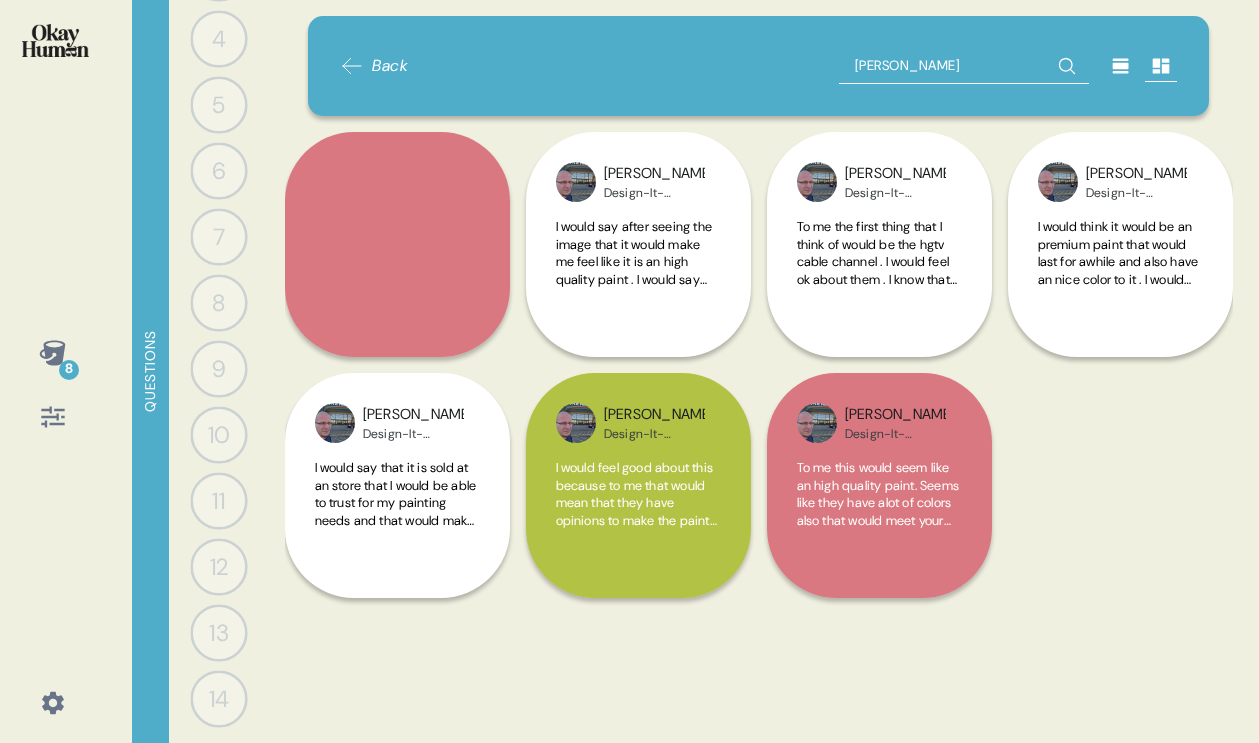 click 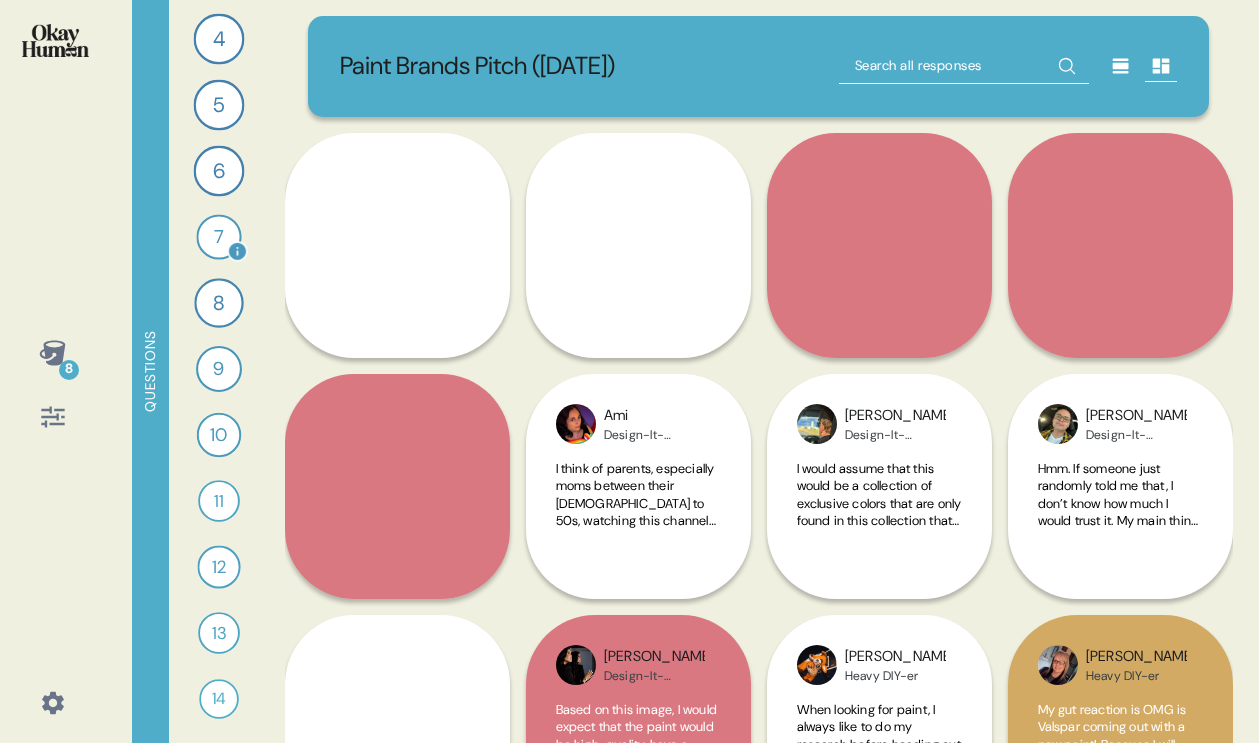 click on "7" at bounding box center [218, 236] 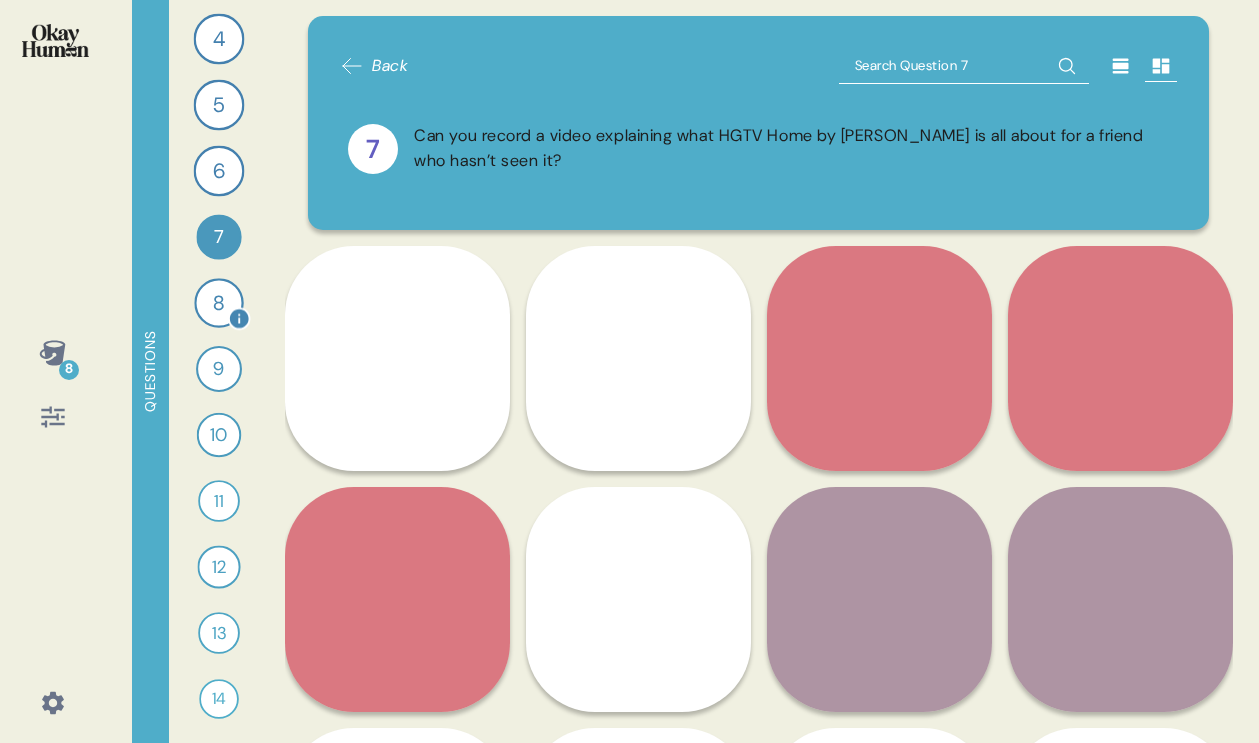 click on "8" at bounding box center [218, 302] 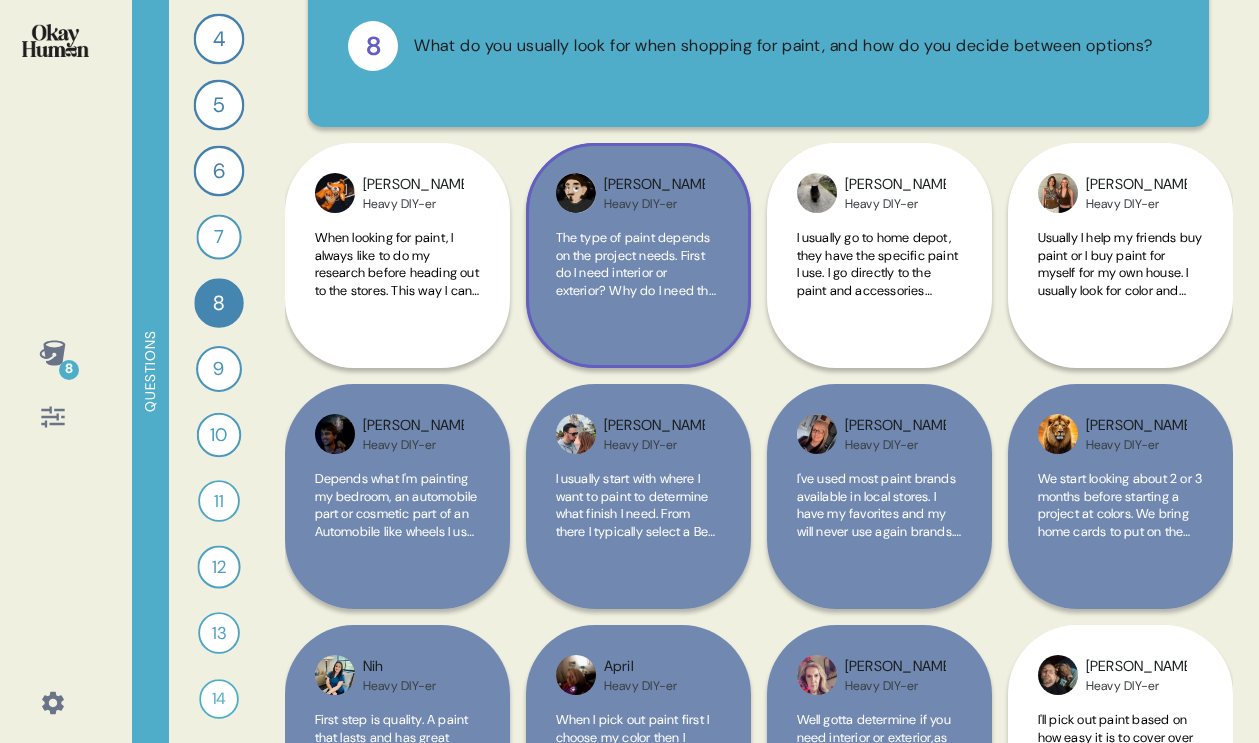 scroll, scrollTop: 106, scrollLeft: 0, axis: vertical 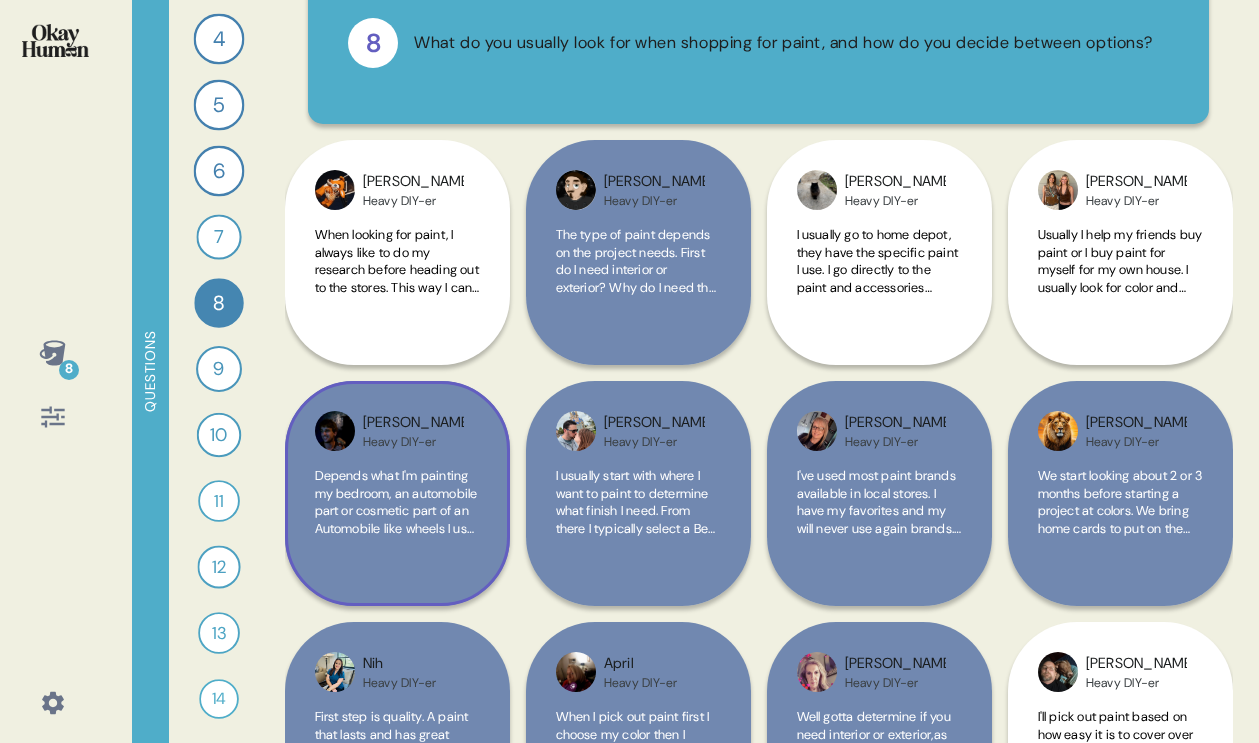 click on "Depends what I'm painting my bedroom, an automobile part or cosmetic part of an Automobile like wheels I use spray paint specifically wheel paint with a nice sand job. For home painting I get gallons or pint quart matched at home Depot or [PERSON_NAME]. Usually not colors blue, green, red, black or silver." at bounding box center (397, 572) 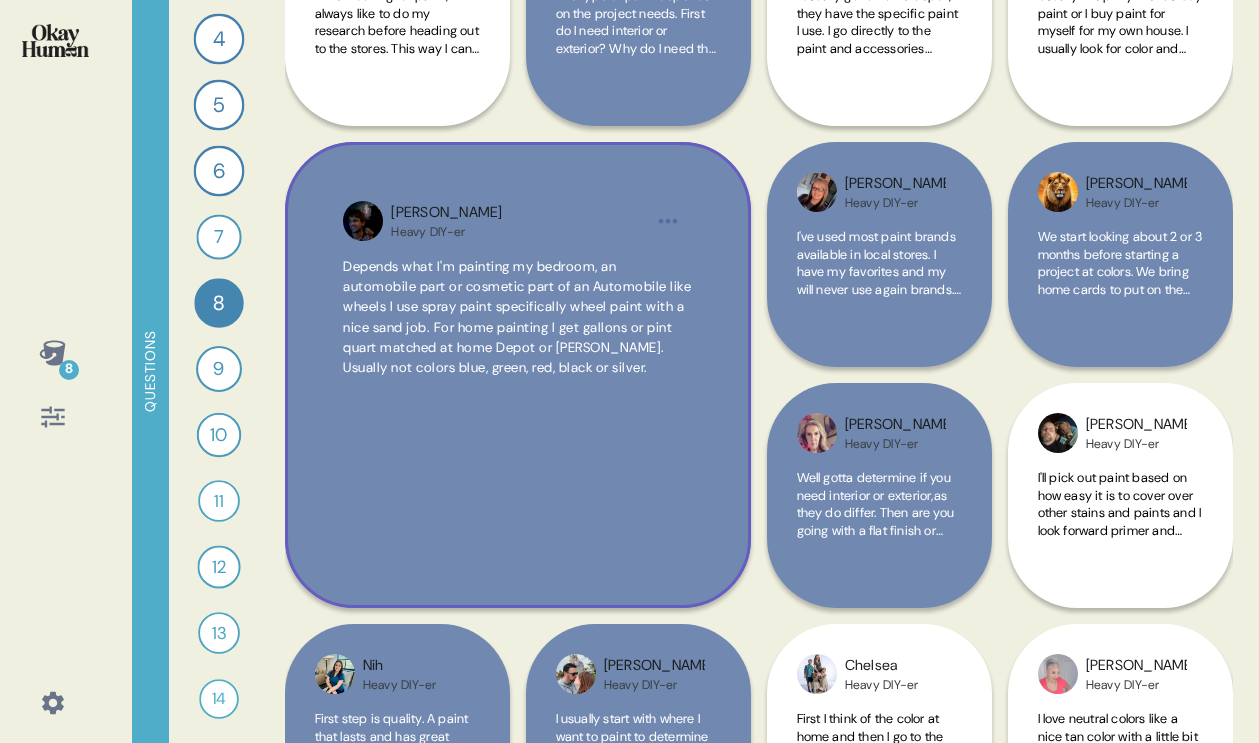 scroll, scrollTop: 316, scrollLeft: 0, axis: vertical 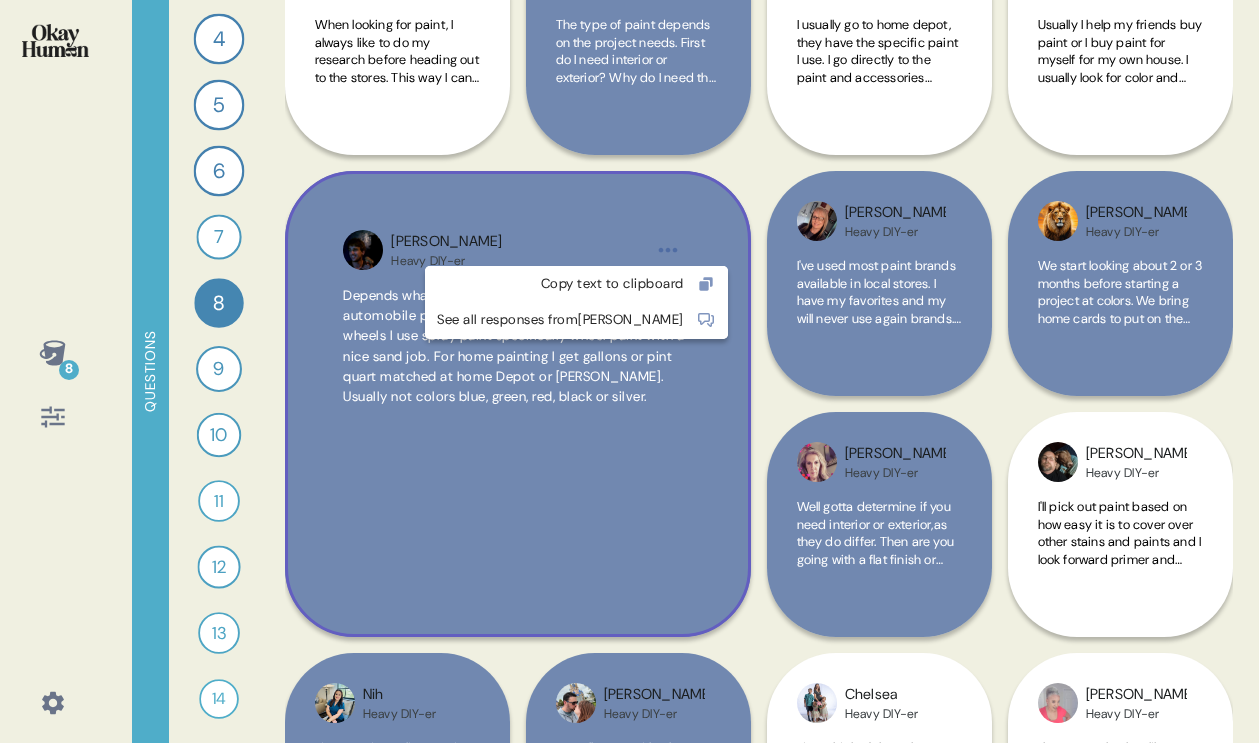 click on "8 Questions 1 What are your gut reactions to the HGTV Home image you saw—what stood out and connected with you most? 33 Responses text Responses 2 Based only on the HGTV Home image, what would you assume this paint is like and who is it for? 30 Responses text Responses 3 What do you think and feel about HGTV, and how does that affect your view of this paint brand? 23 Responses text Responses 4 How does knowing this paint is sold at [PERSON_NAME] and covered by their guarantee impact your interest in it? 24 Responses text Responses 5 How would you feel if someone described this paint brand as a “curated, stylish starting point for color lovers”? 24 Responses text Responses 6 How does seeing the HGTV Home image change or reinforce how you think about [PERSON_NAME] as a brand? 24 Responses text Responses 7 Can you record a video explaining what HGTV Home by [PERSON_NAME] is all about for a friend who hasn’t seen it? 16 Responses video Responses 8 22 Responses text Responses 9 17 Responses text Responses" at bounding box center [629, 371] 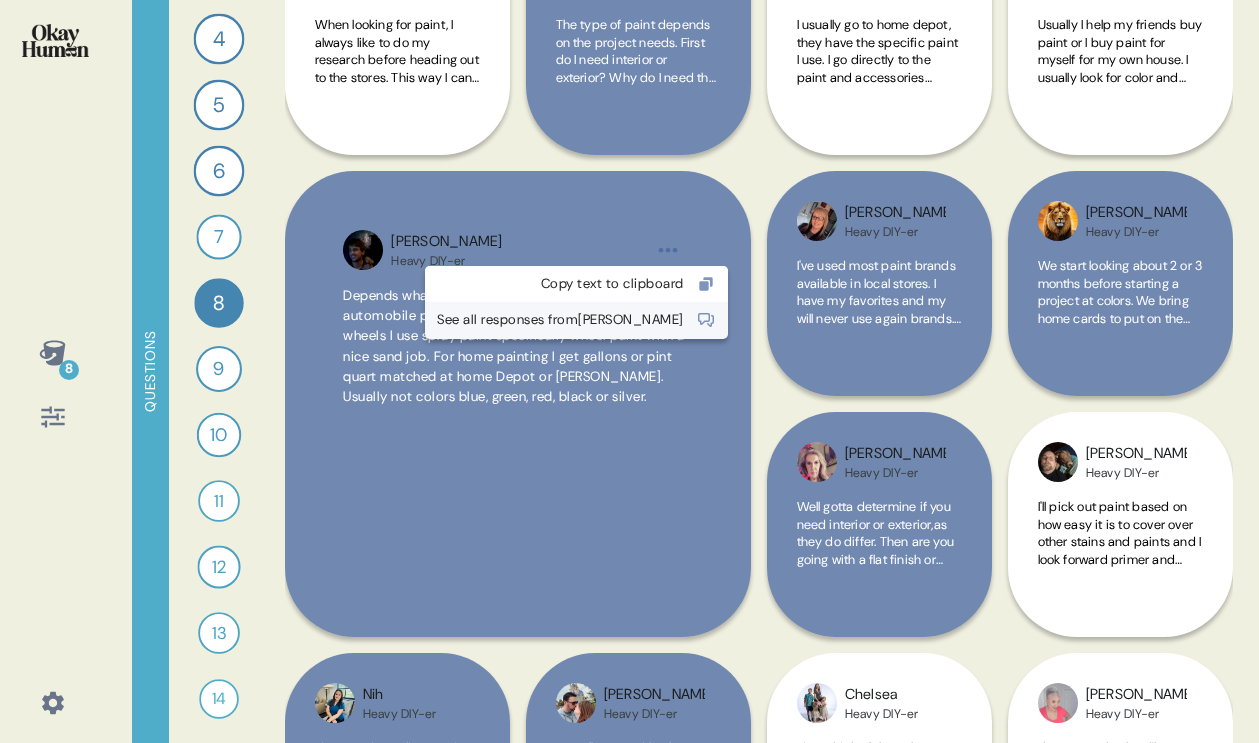 click on "See all responses from  [PERSON_NAME]" at bounding box center [560, 320] 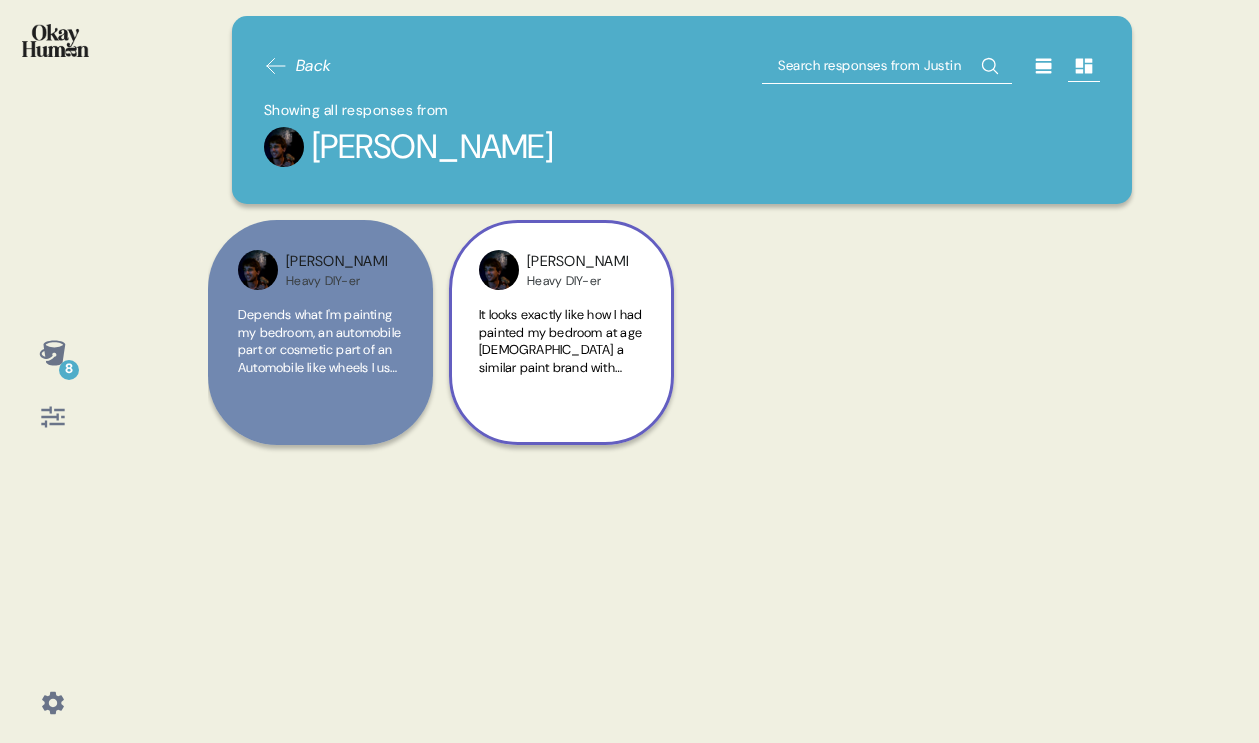 click on "It looks exactly like how I had painted my bedroom at age [DEMOGRAPHIC_DATA] a similar paint brand with taped off floor to prevent over spray from dripping onto the floor. It's an exact representation of how I had begun painting." at bounding box center (560, 384) 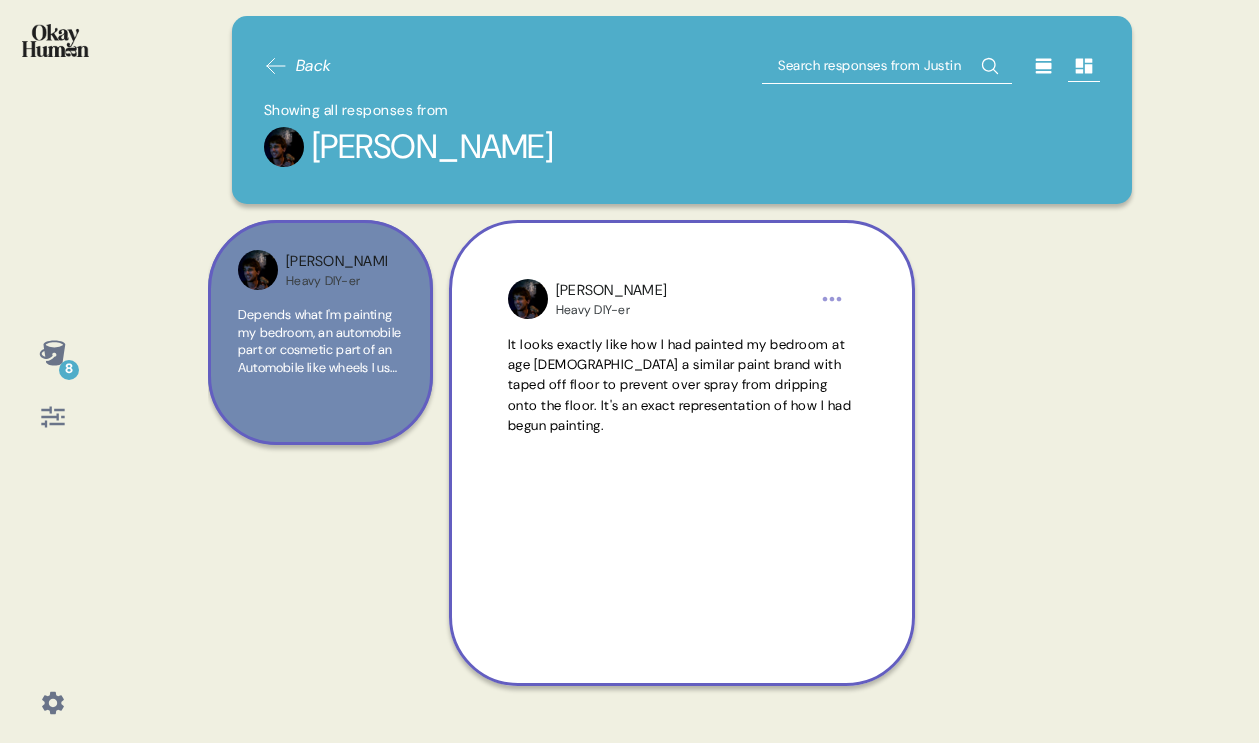 click on "Depends what I'm painting my bedroom, an automobile part or cosmetic part of an Automobile like wheels I use spray paint specifically wheel paint with a nice sand job. For home painting I get gallons or pint quart matched at home Depot or [PERSON_NAME]. Usually not colors blue, green, red, black or silver." at bounding box center [320, 352] 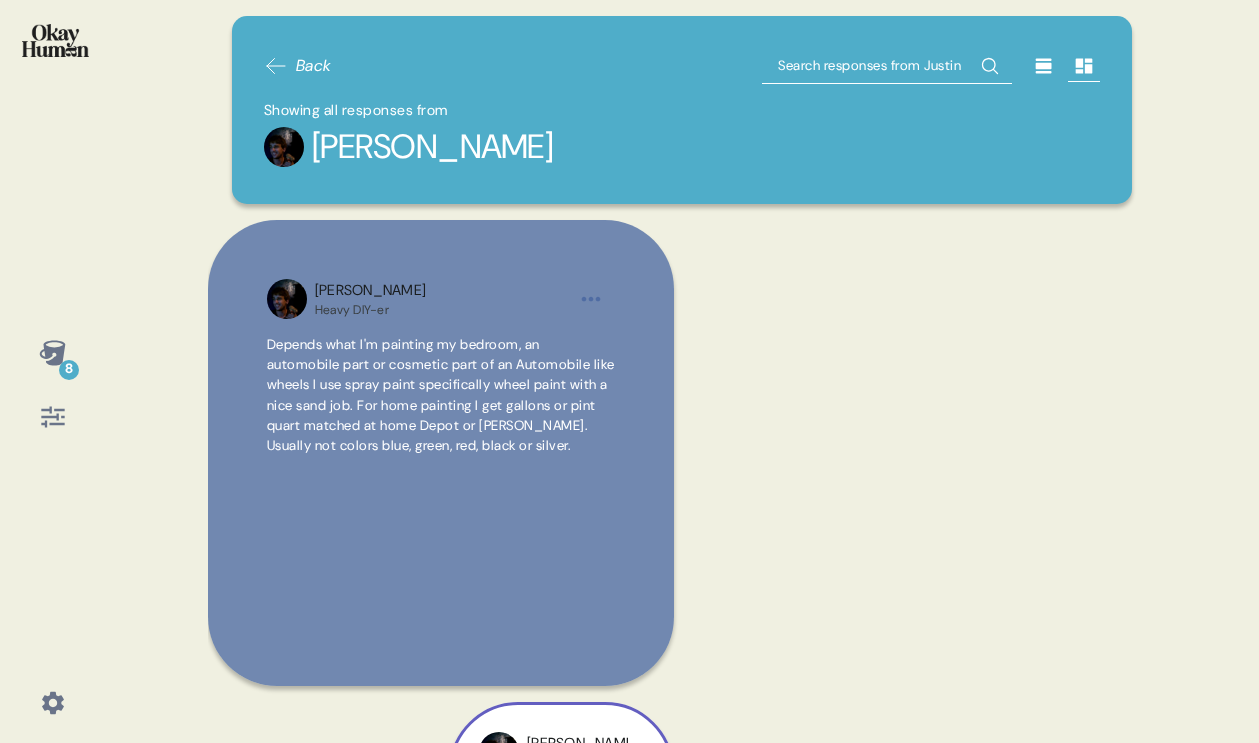 click 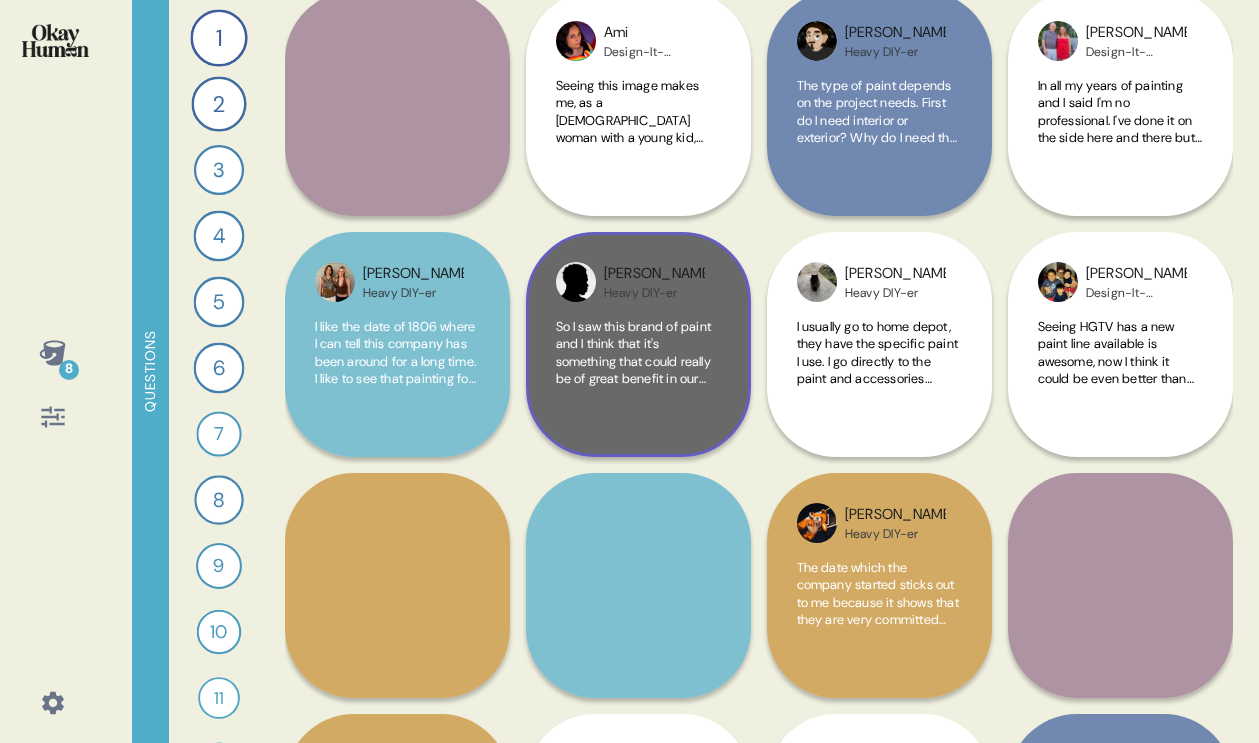 scroll, scrollTop: 868, scrollLeft: 0, axis: vertical 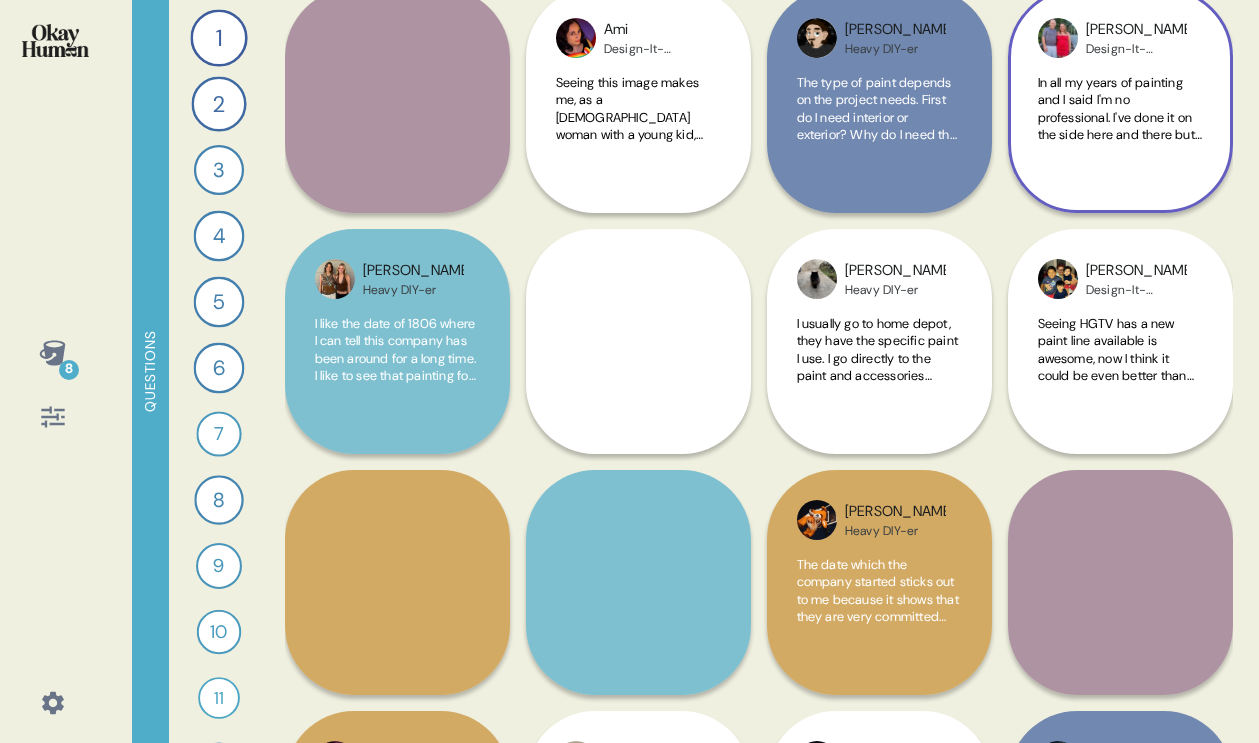 click on "In all my years of painting and I said I'm no professional. I've done it on the side here and there but I've always liked [PERSON_NAME]. I like the texture. Like I said I like the way it feels. I like the way it goes on when you spread it with a brush and a roller. It's so smooth. Dries smooth. It's easily wiped off. I've always used [PERSON_NAME]" at bounding box center (1120, 188) 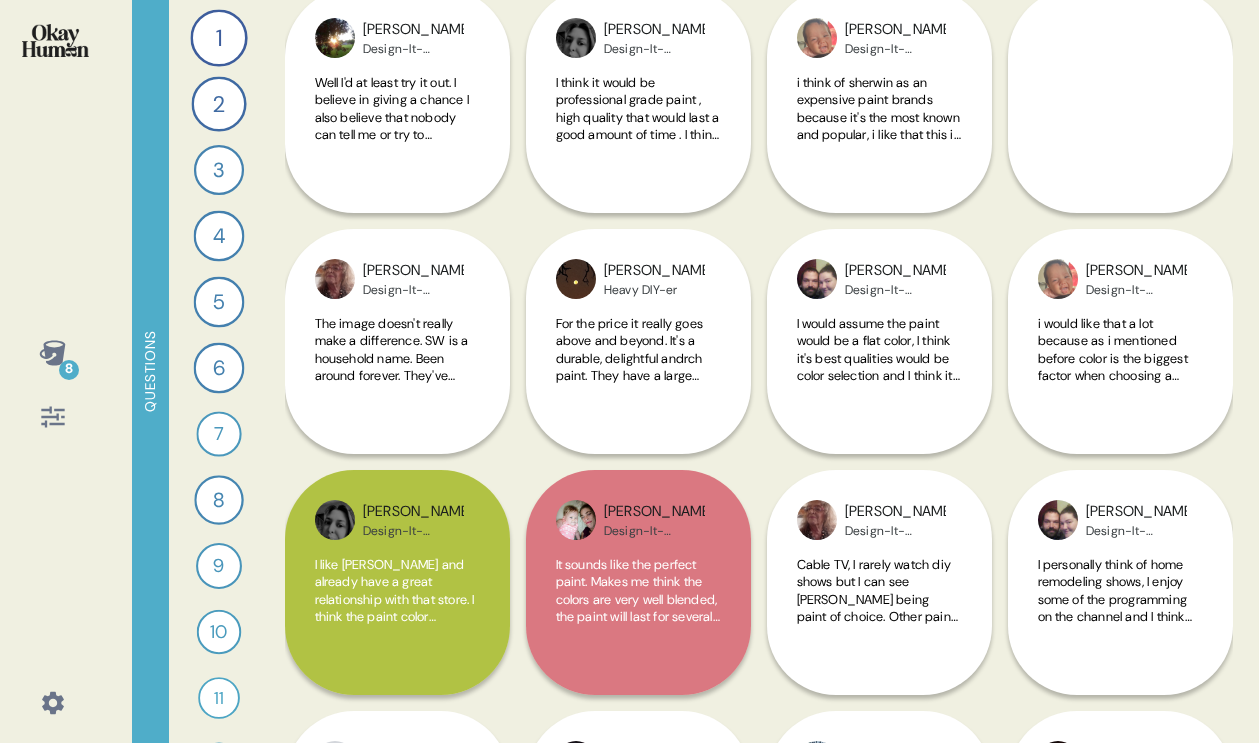 scroll, scrollTop: 5461, scrollLeft: 0, axis: vertical 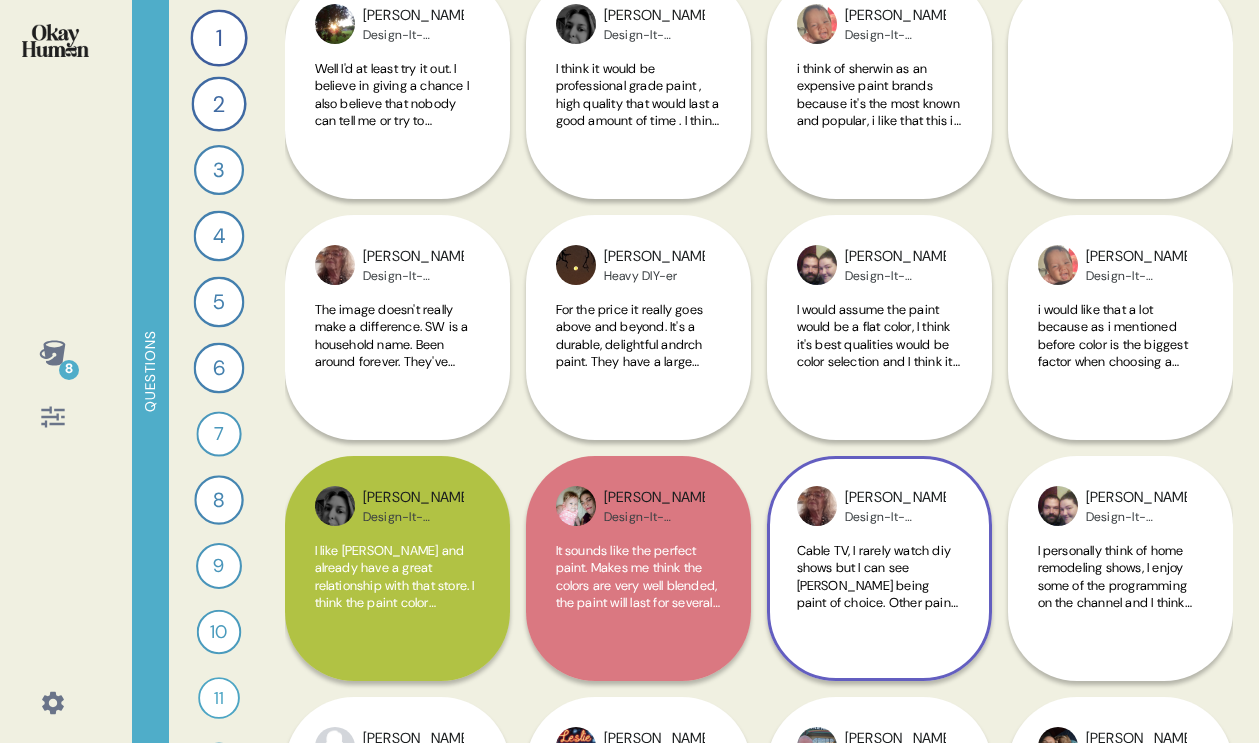 click on "[PERSON_NAME] Design-It-Yourselfer Cable TV, I rarely watch diy shows but I can see [PERSON_NAME] being paint of choice. Other paints may be of lesser quality and require more coats than SW." at bounding box center [879, 327] 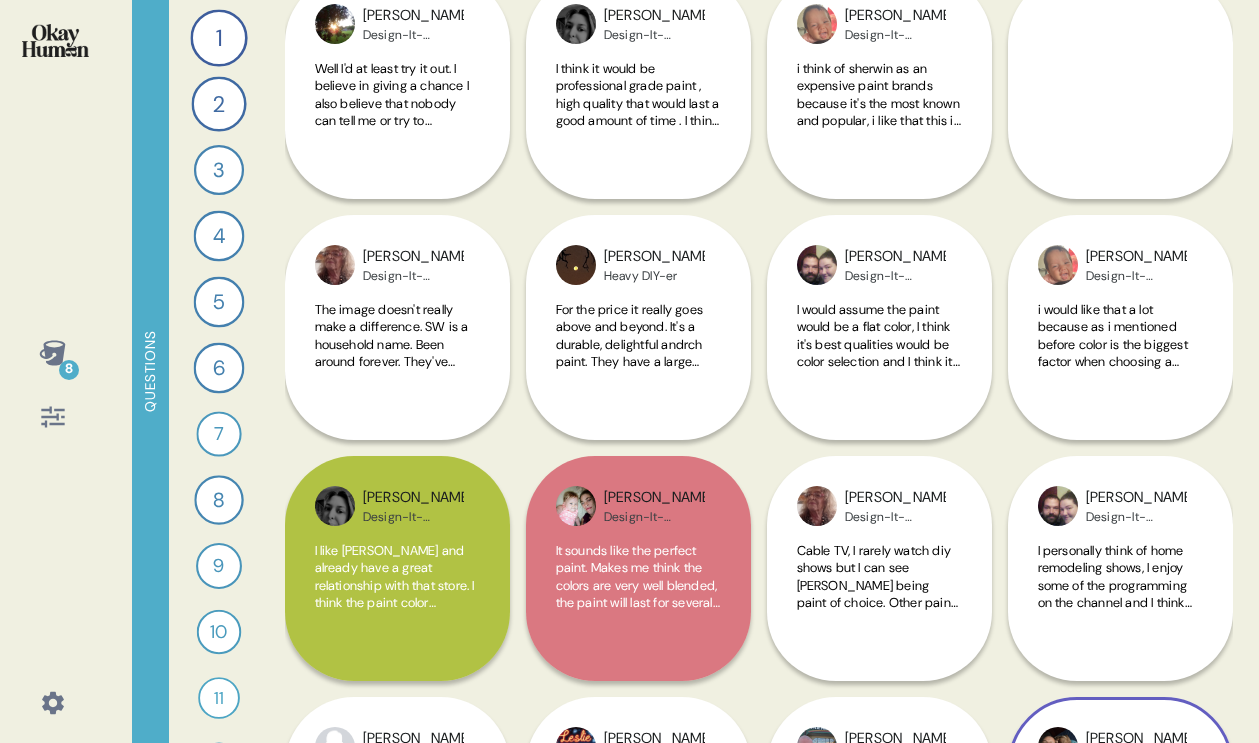 click on "[PERSON_NAME] Heavy DIY-er I'll pick out paint based on how easy it is to cover over other stains and paints and I look forward primer and paint mixed already with a high gloss" at bounding box center [1120, 689] 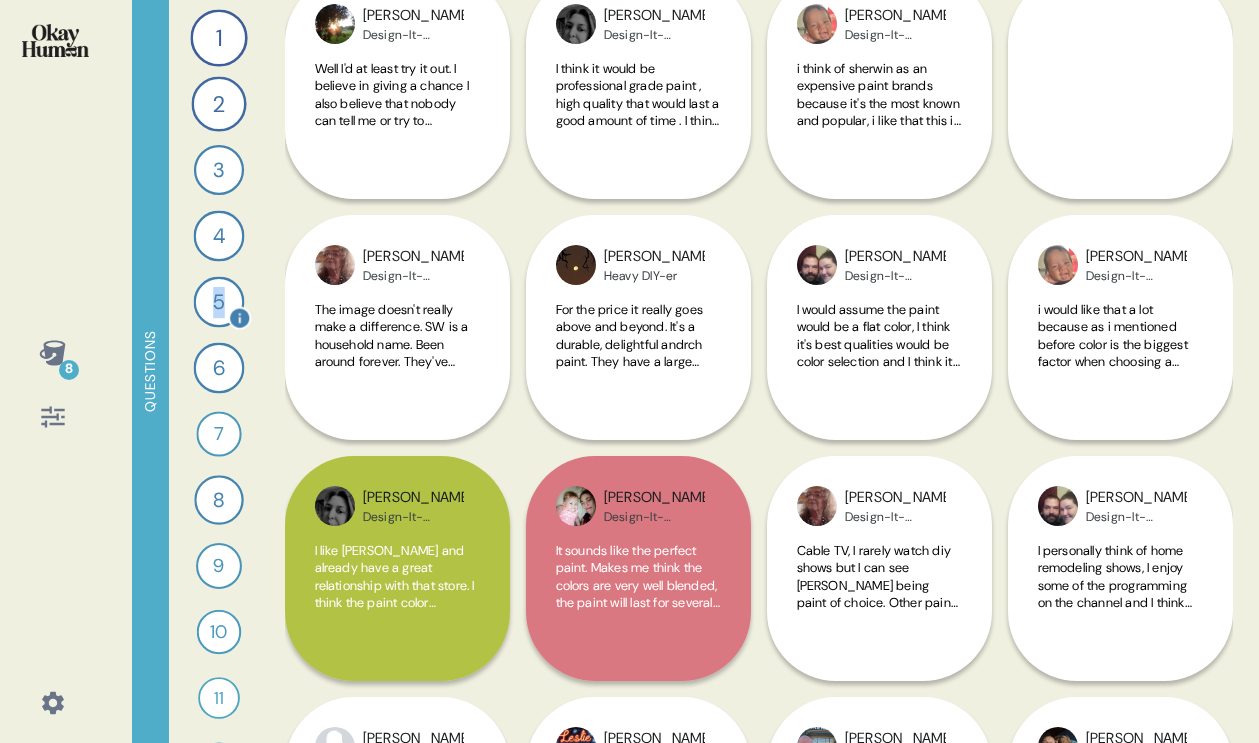click on "5" at bounding box center [218, 302] 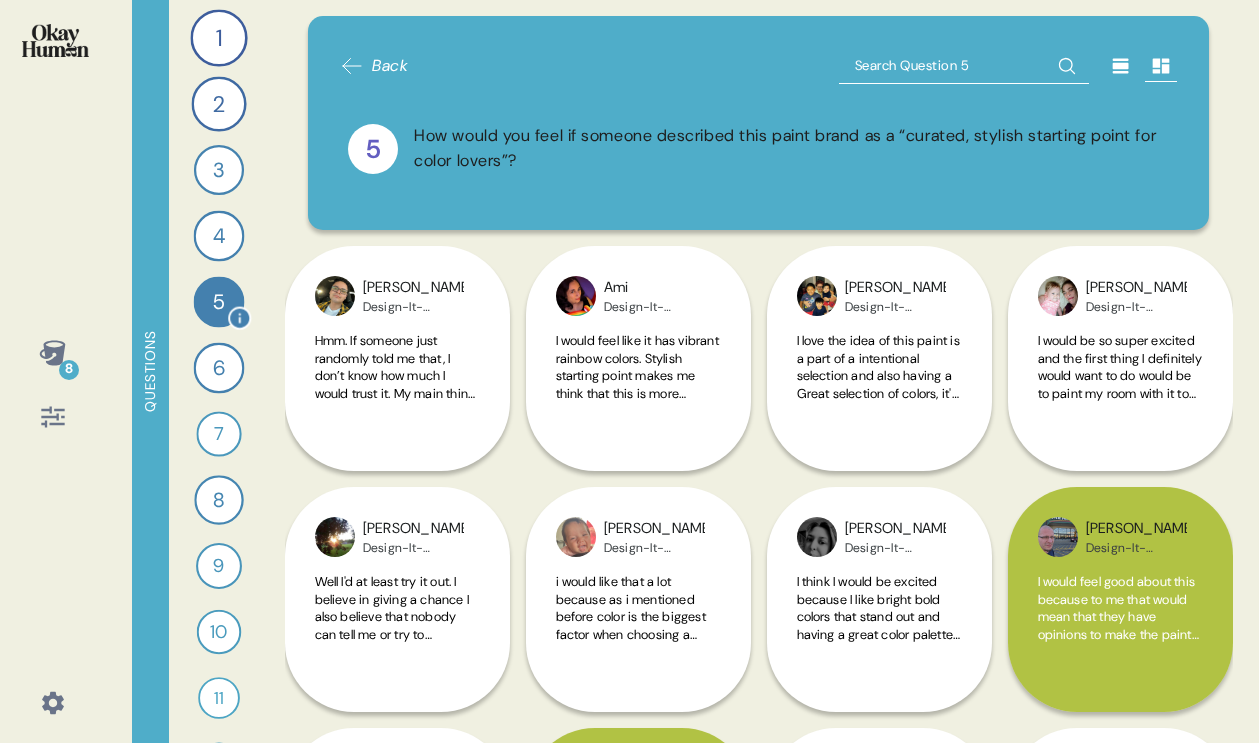 click on "5" at bounding box center [218, 302] 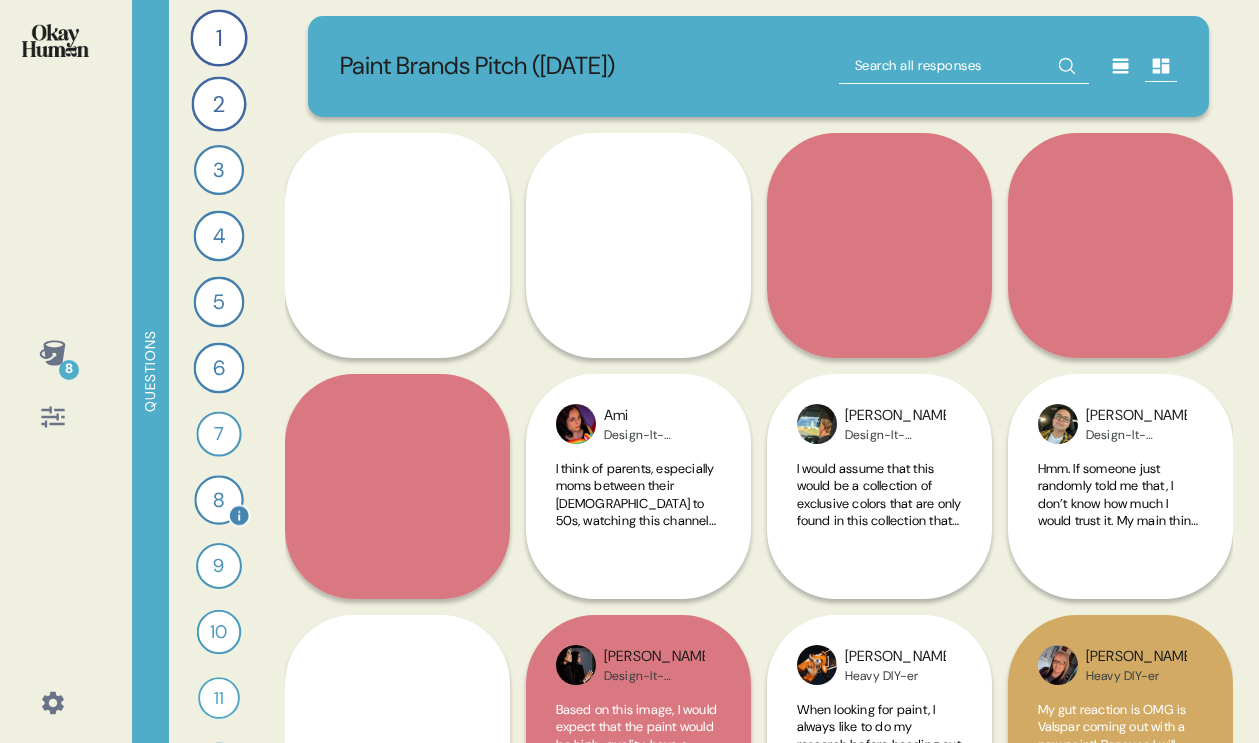 click on "8" at bounding box center [218, 499] 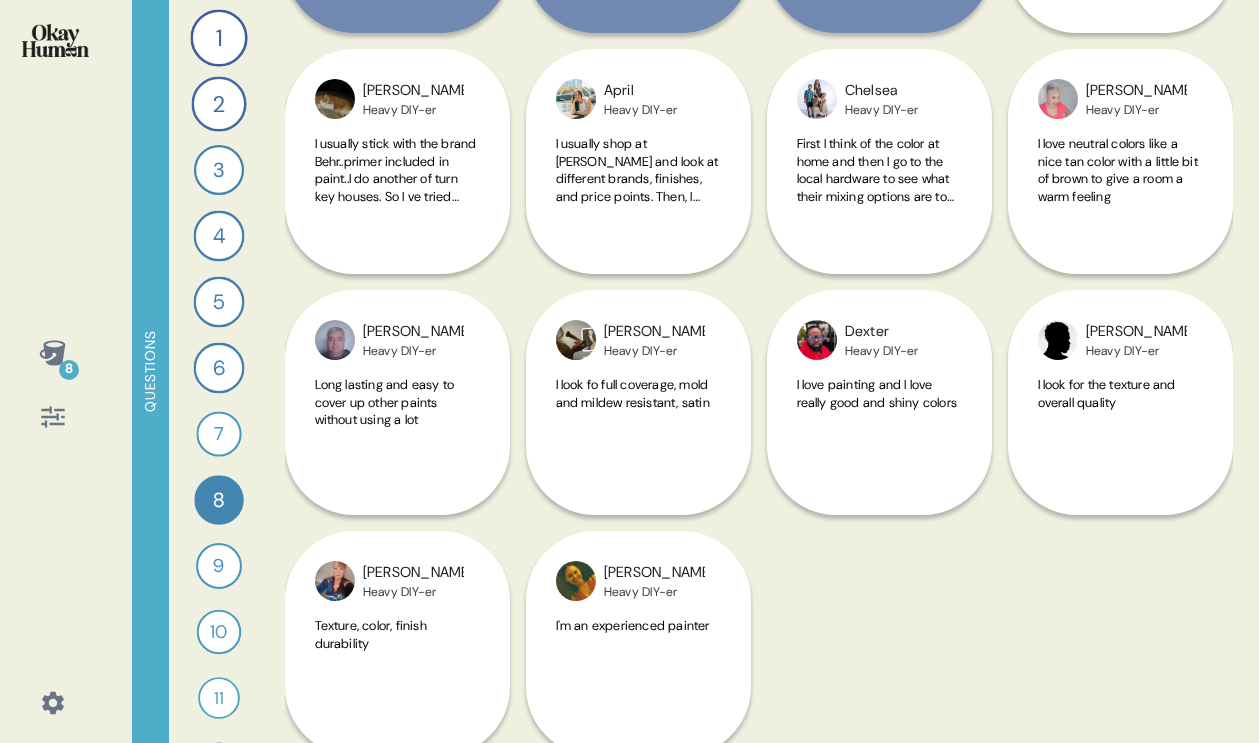 scroll, scrollTop: 929, scrollLeft: 0, axis: vertical 